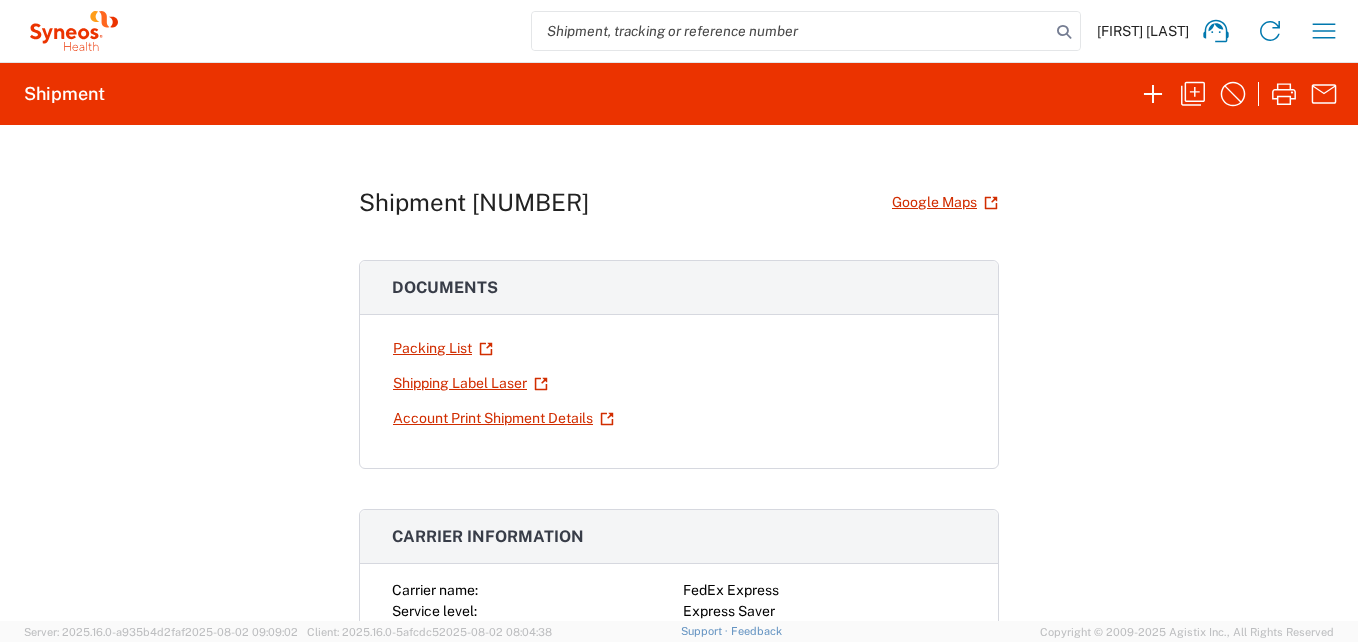 scroll, scrollTop: 0, scrollLeft: 0, axis: both 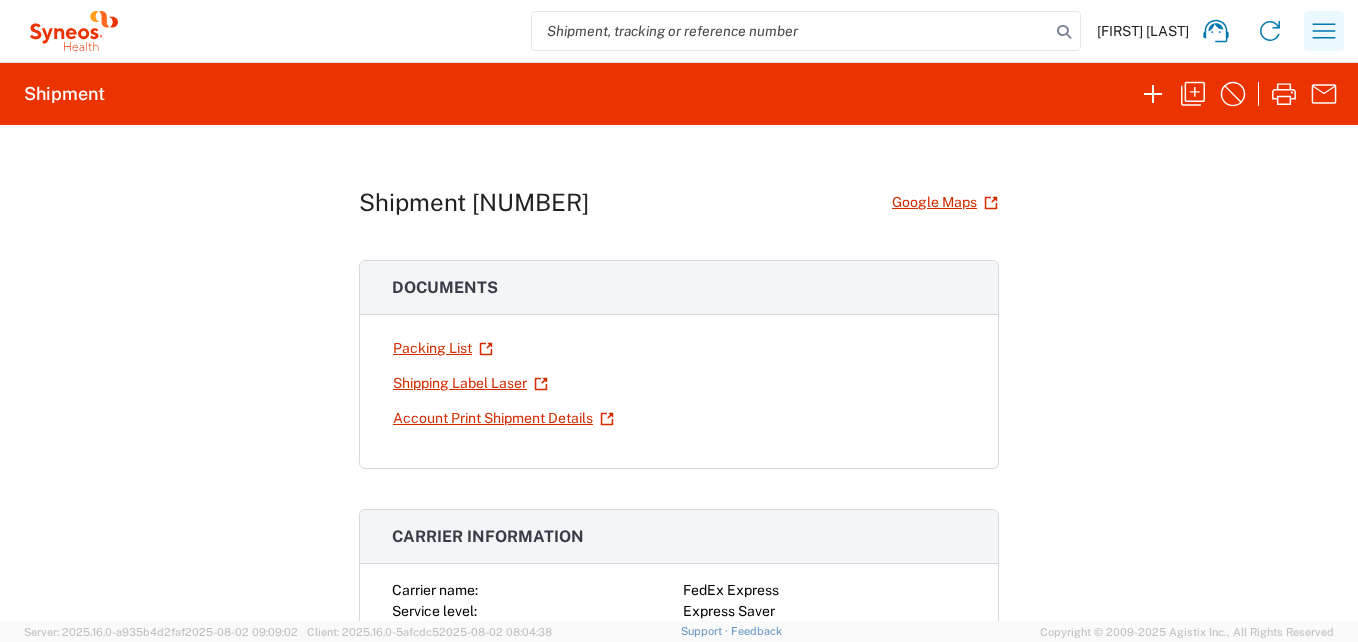 click 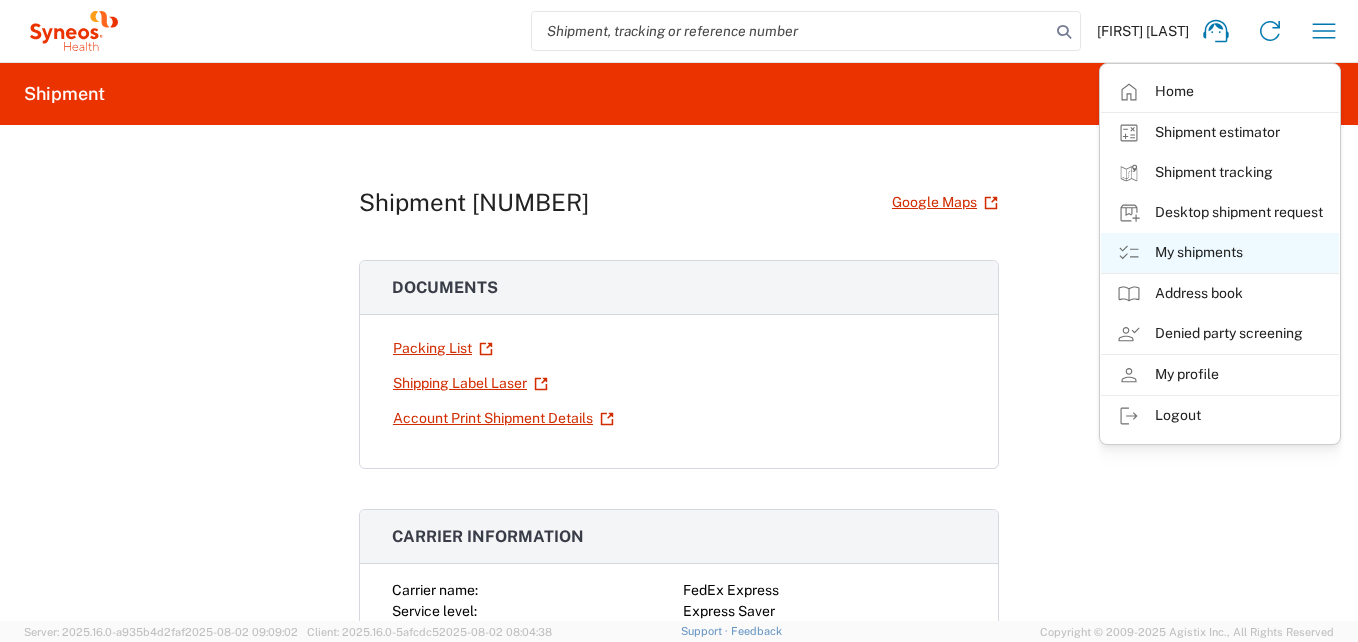 click on "My shipments" 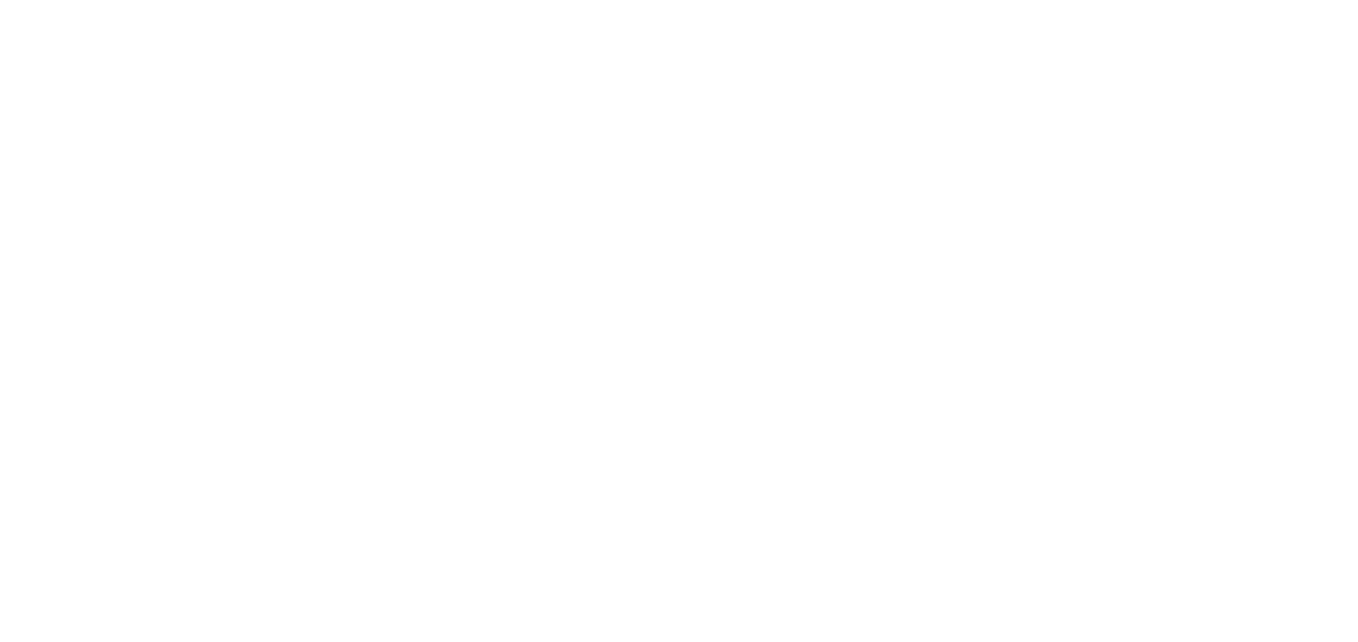 scroll, scrollTop: 0, scrollLeft: 0, axis: both 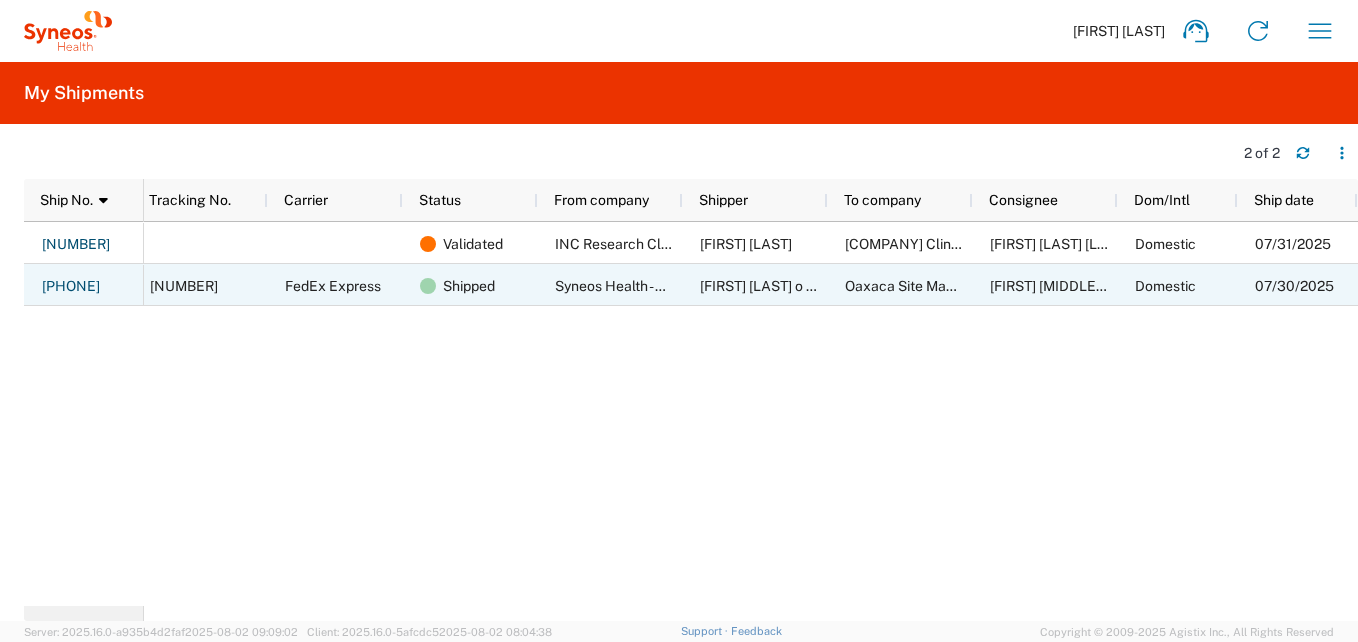 click on "[PHONE]" 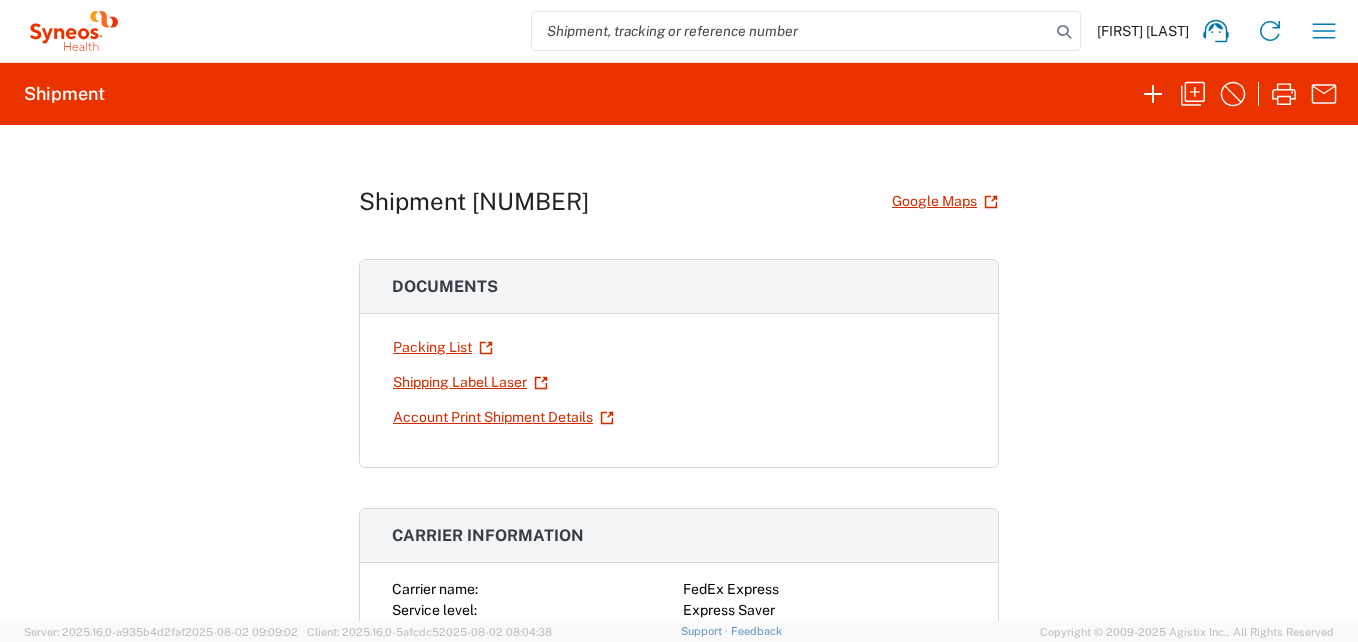 scroll, scrollTop: 0, scrollLeft: 0, axis: both 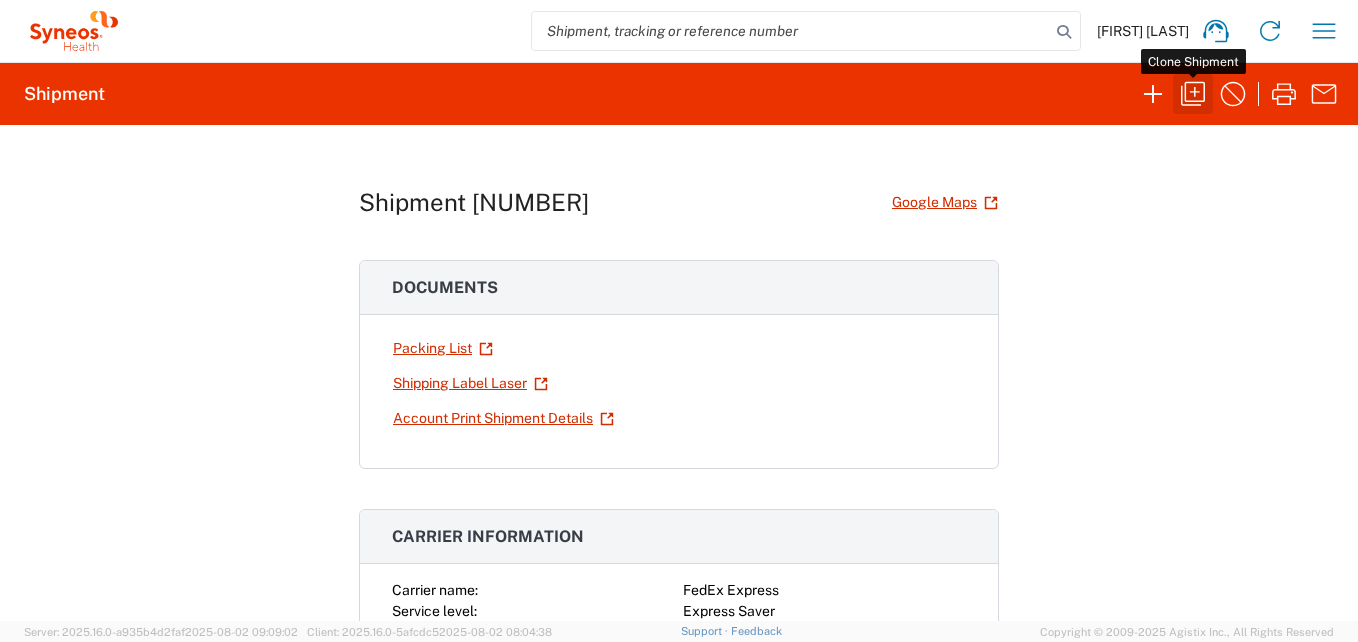 click 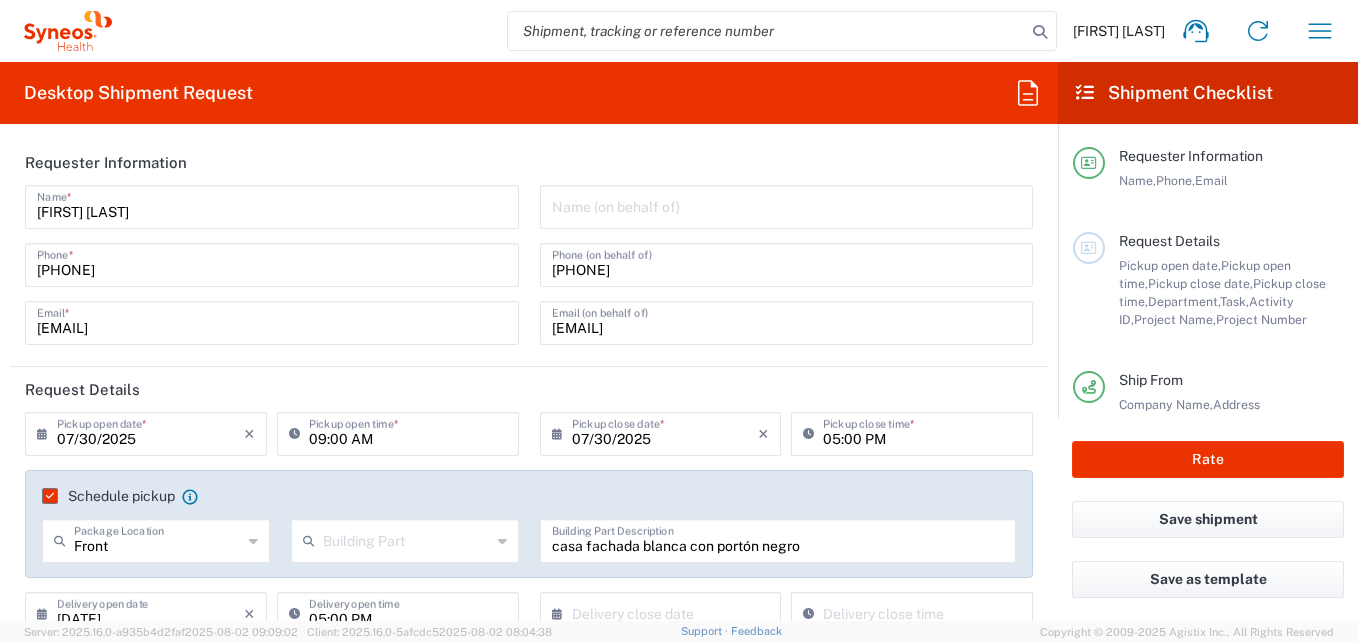 type 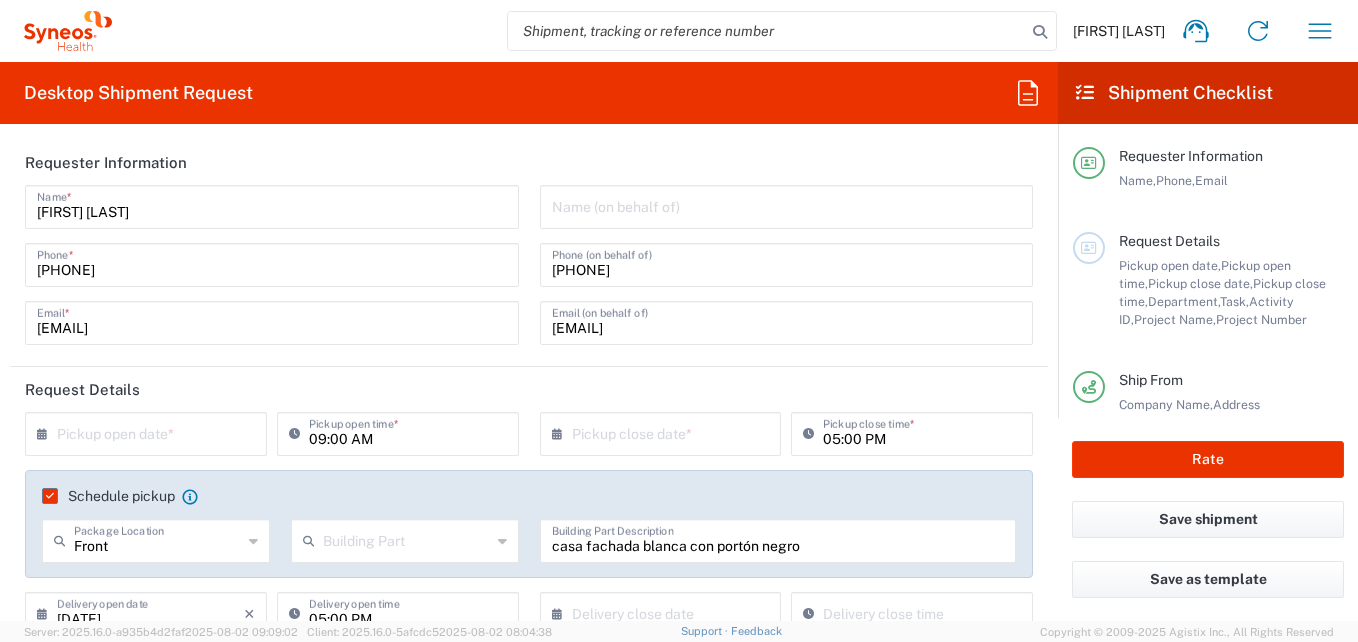 type on "Your Packaging" 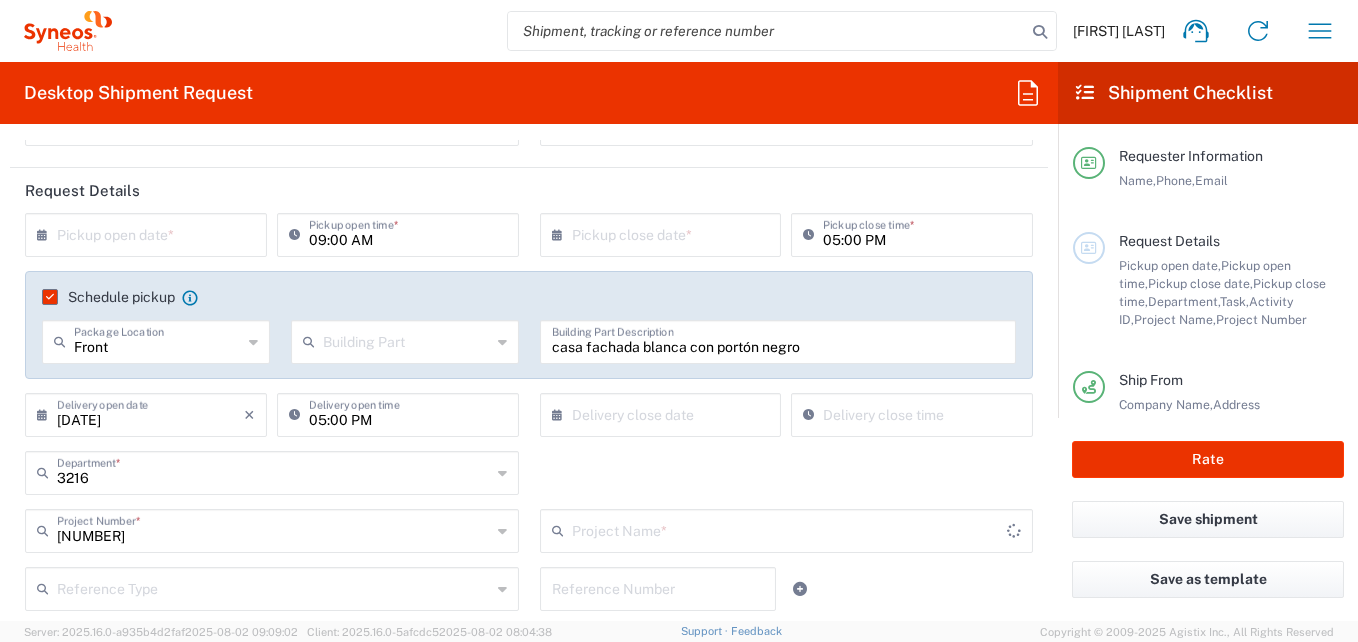 scroll, scrollTop: 200, scrollLeft: 0, axis: vertical 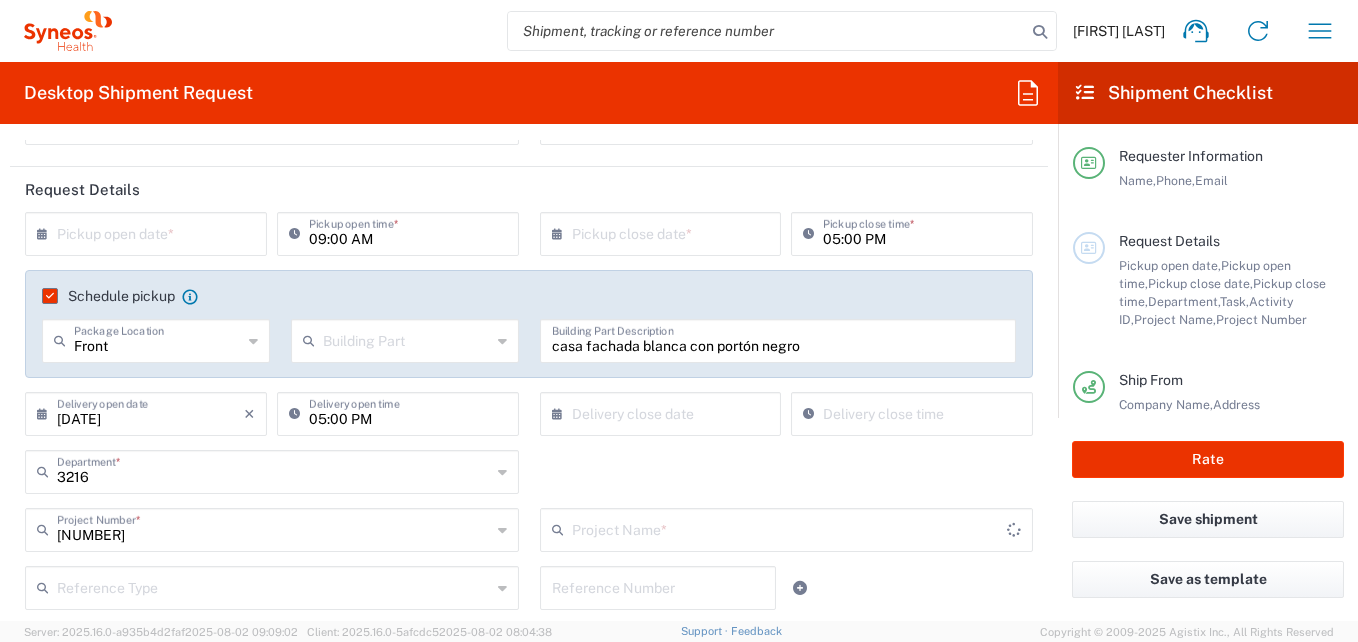 type on "Teva 7041203" 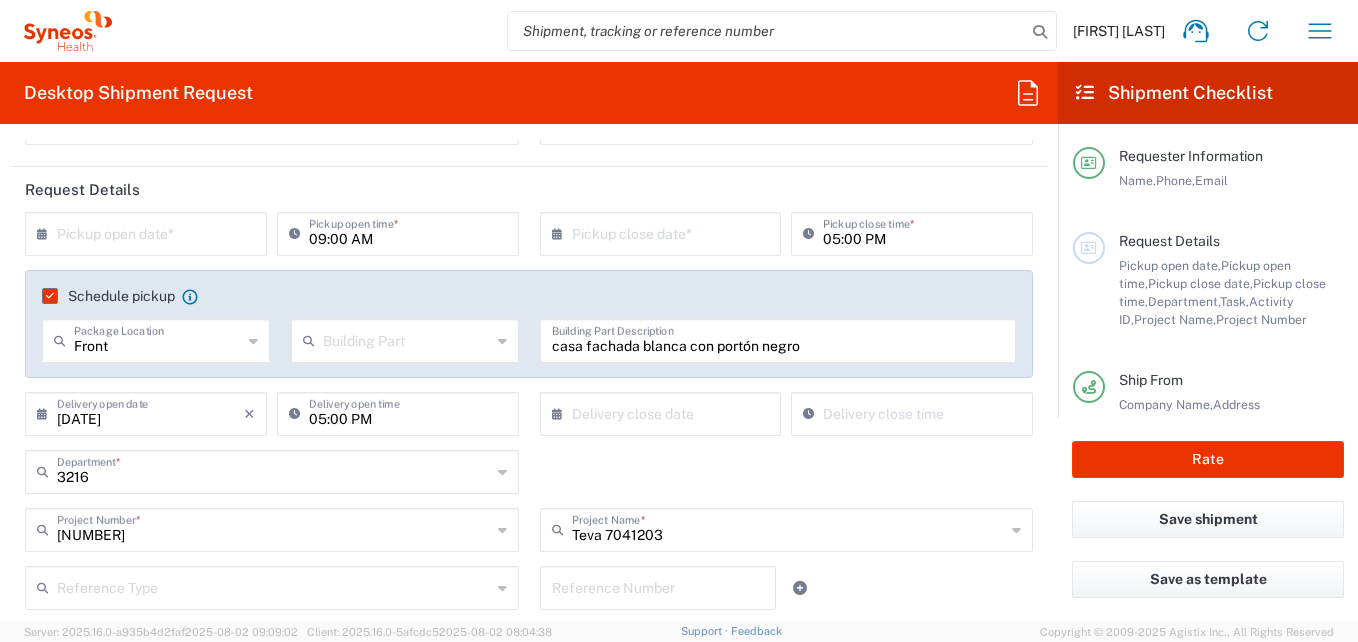 type on "INC Research Clin Svcs Mexico" 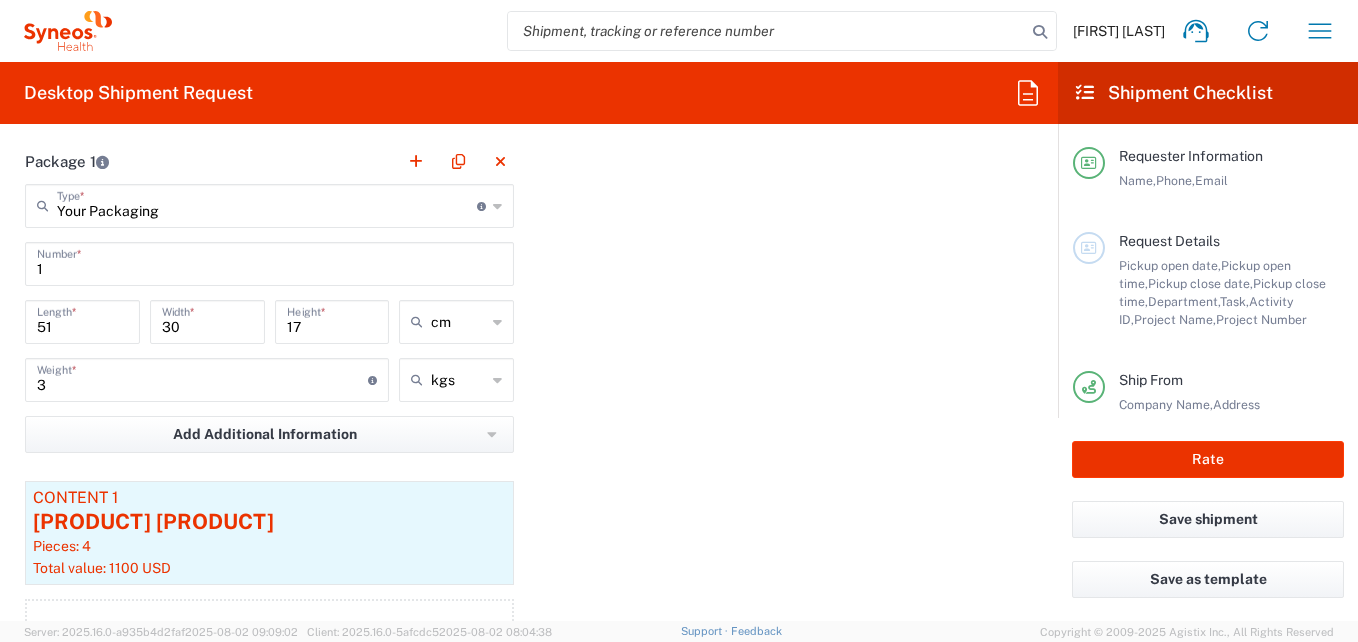 scroll, scrollTop: 1800, scrollLeft: 0, axis: vertical 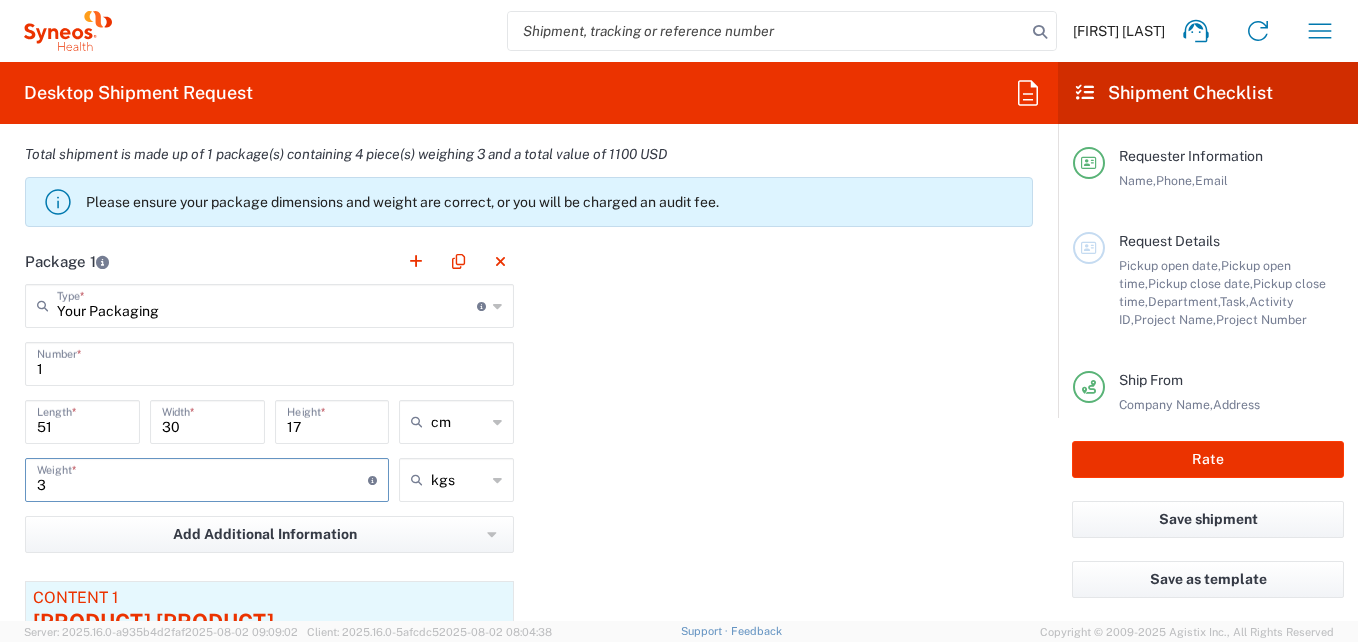 click on "3" at bounding box center (202, 478) 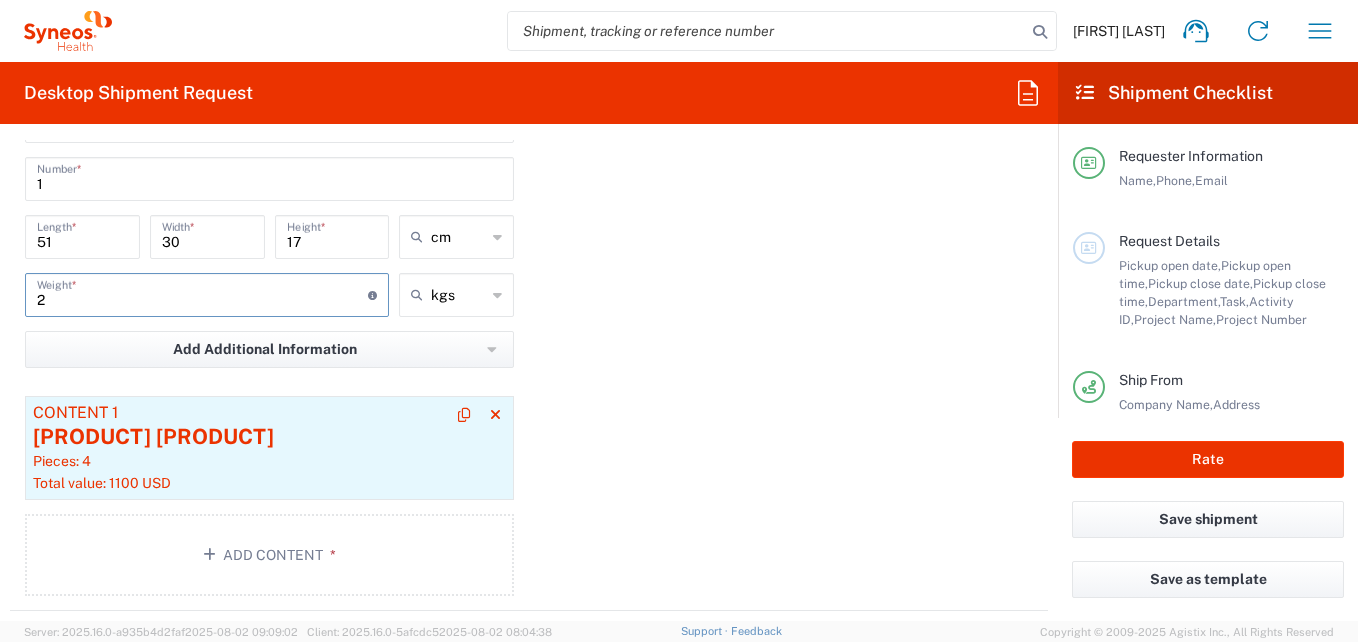 scroll, scrollTop: 2000, scrollLeft: 0, axis: vertical 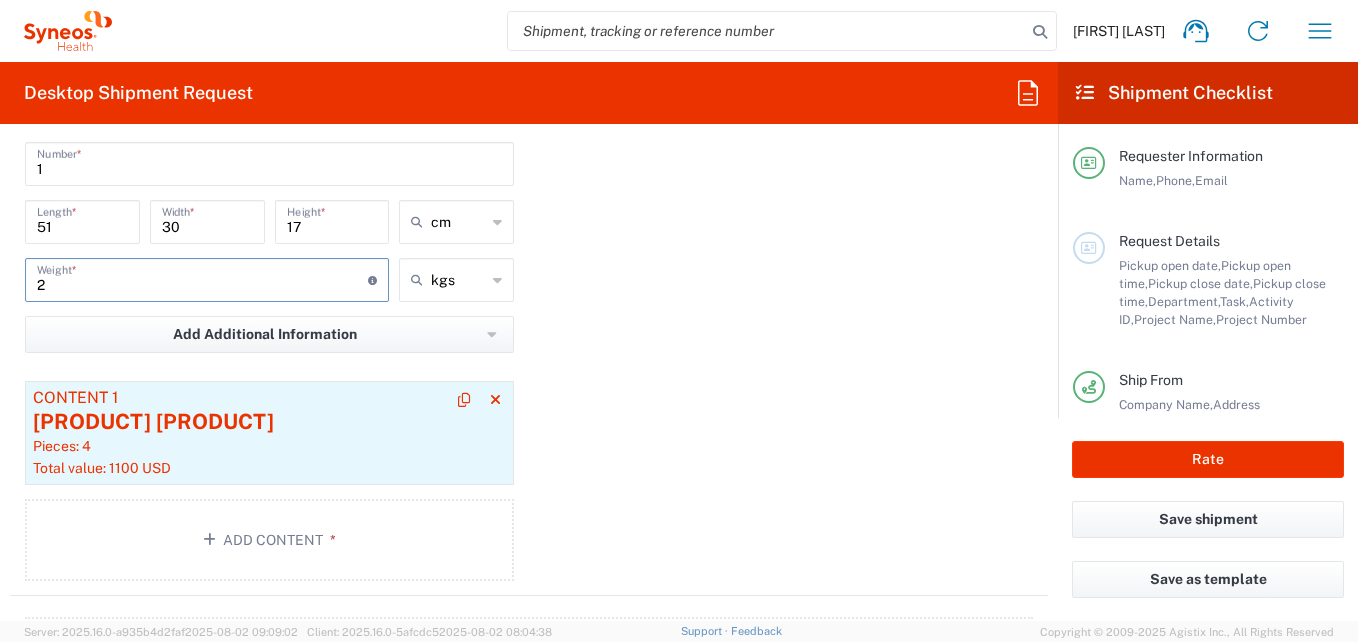 type on "2" 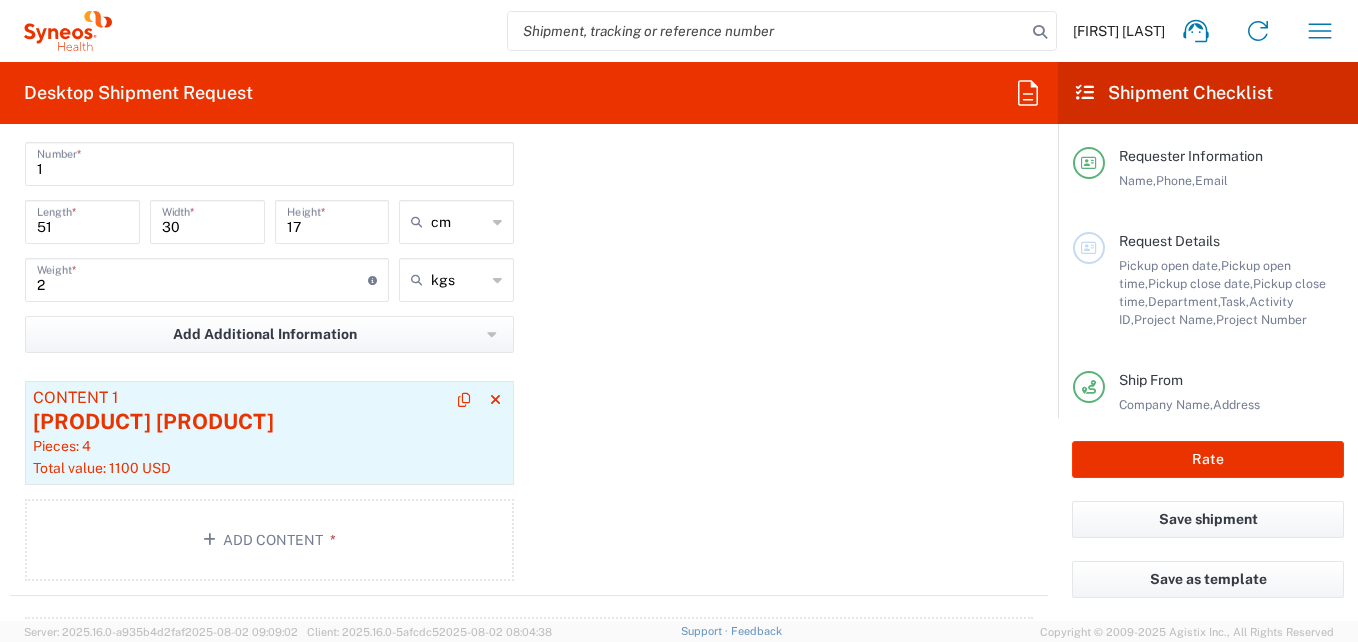 click on "[PRODUCT] [PRODUCT]" 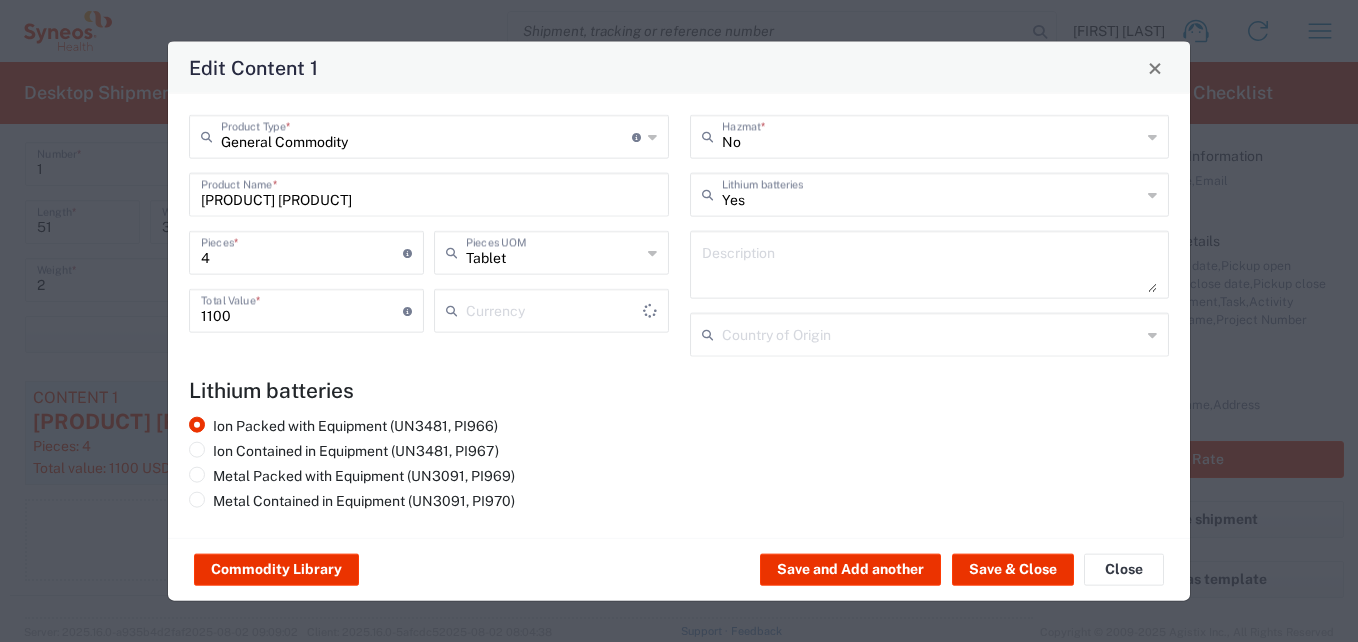type on "US Dollar" 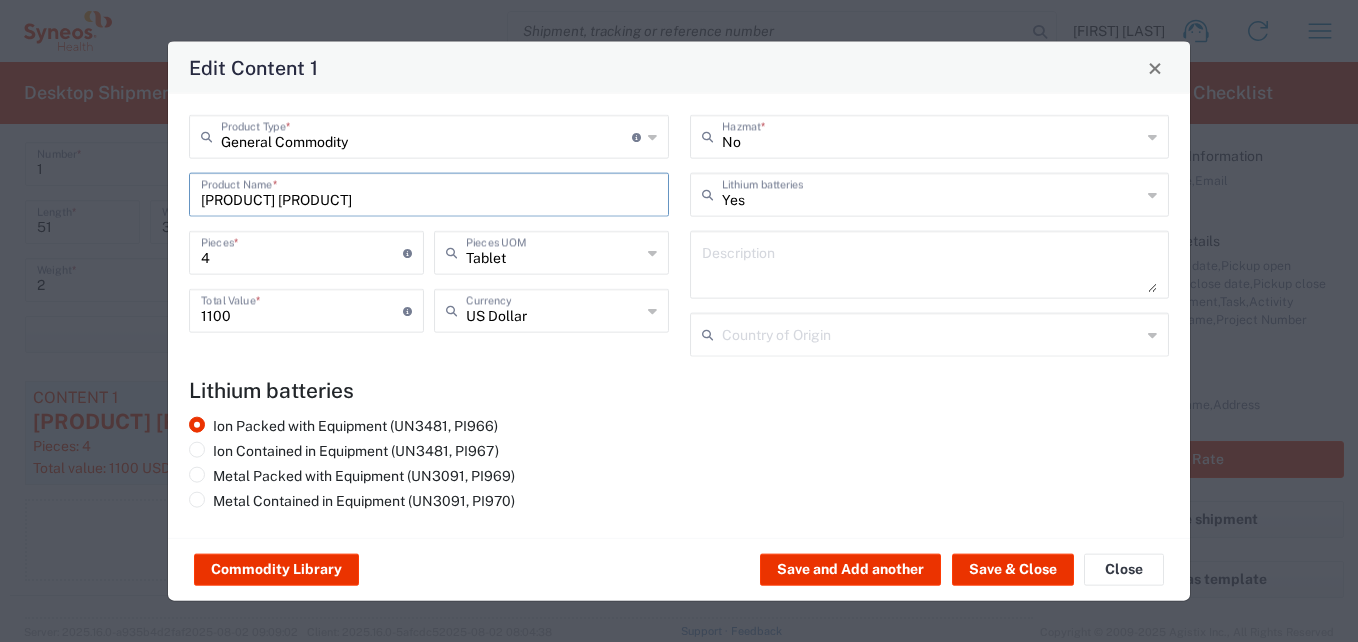 drag, startPoint x: 418, startPoint y: 200, endPoint x: 189, endPoint y: 180, distance: 229.8717 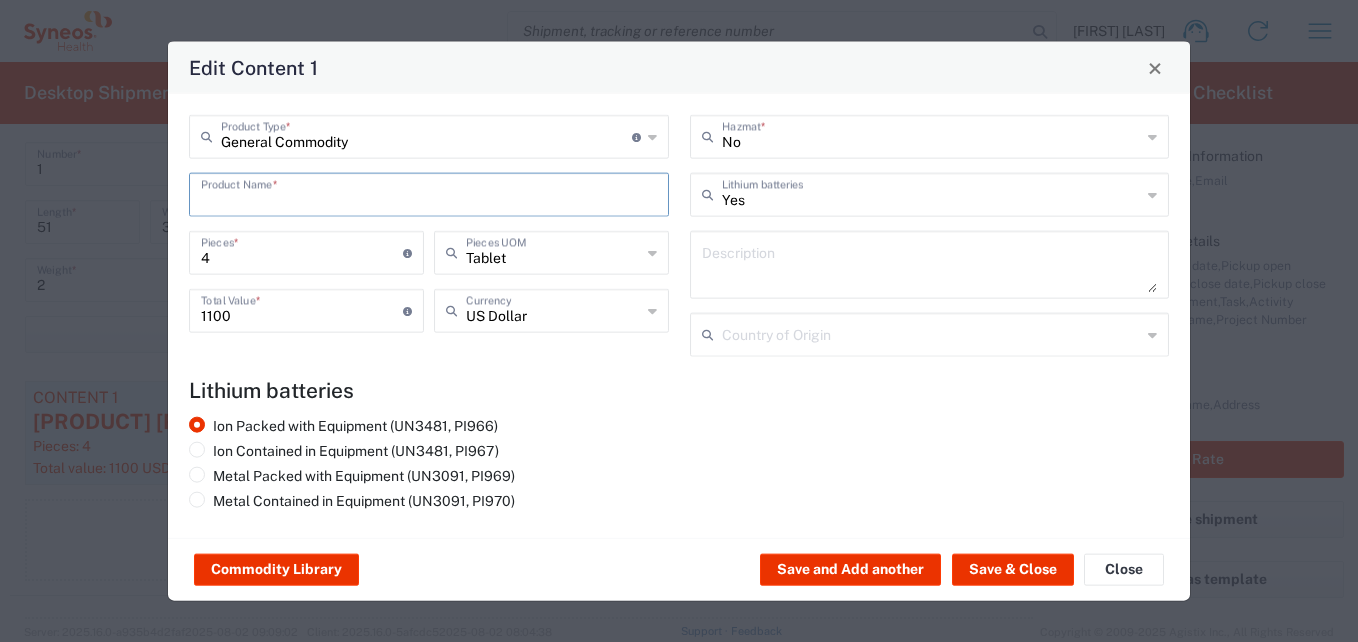 click at bounding box center [429, 193] 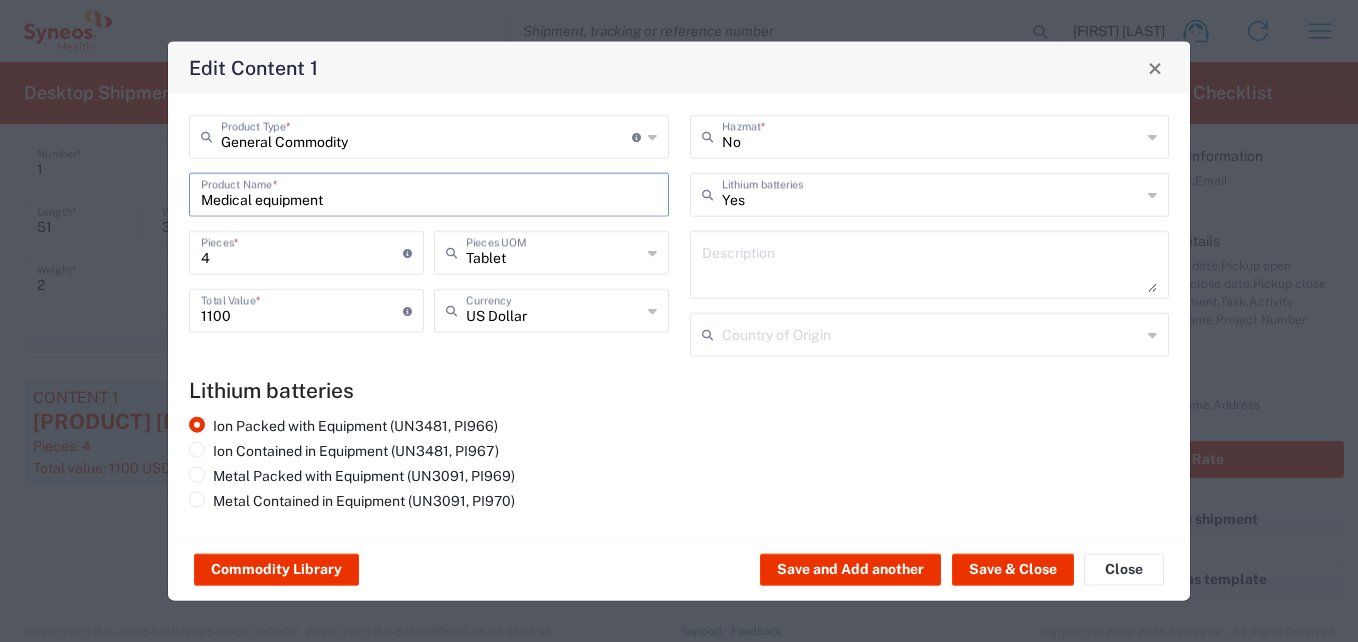 type on "Medical equipment" 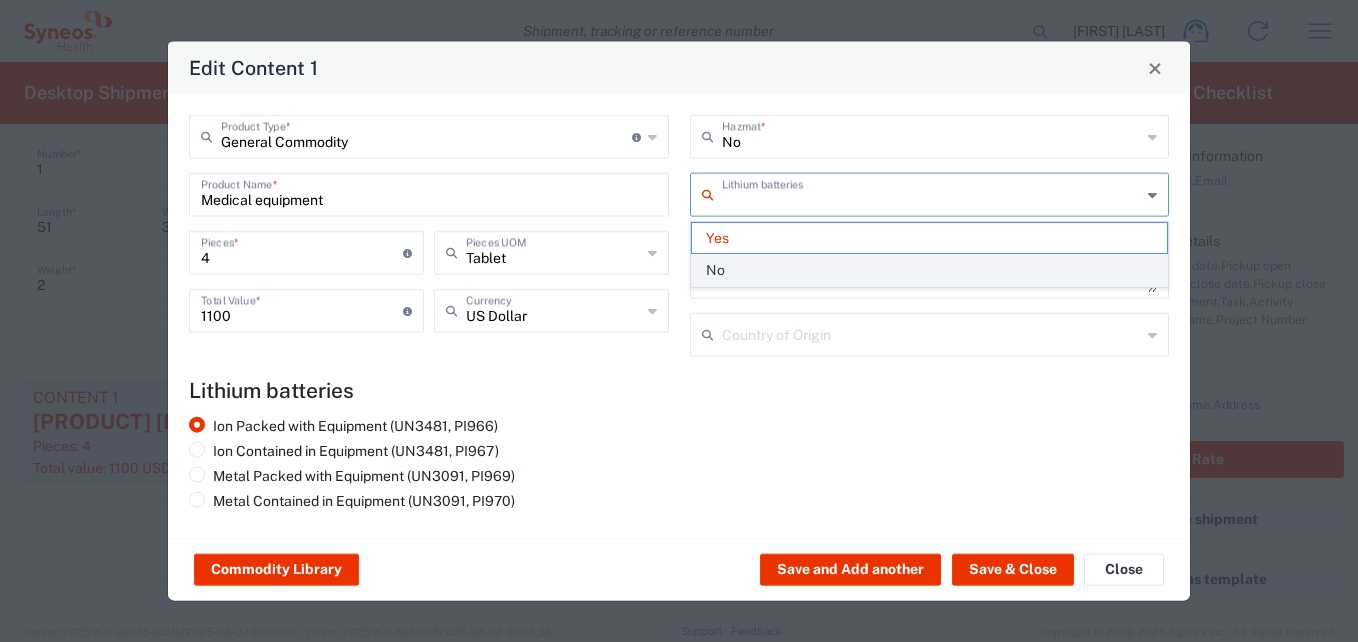 click on "No" 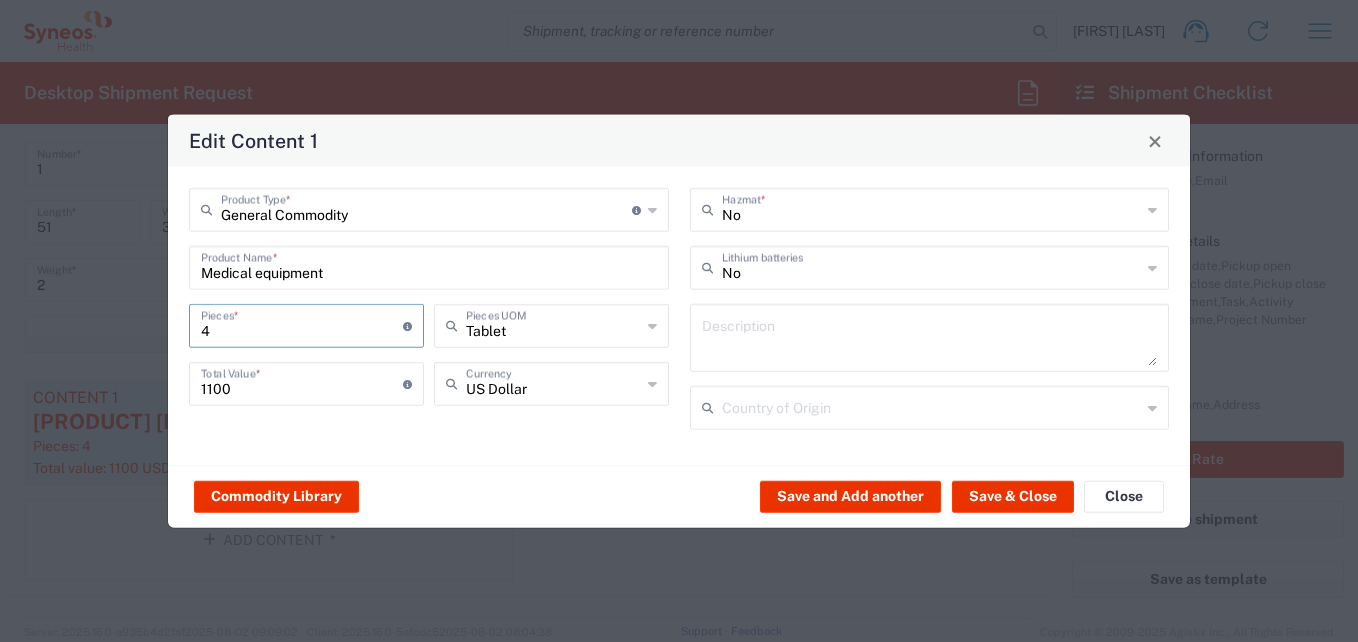 click on "4" at bounding box center [302, 324] 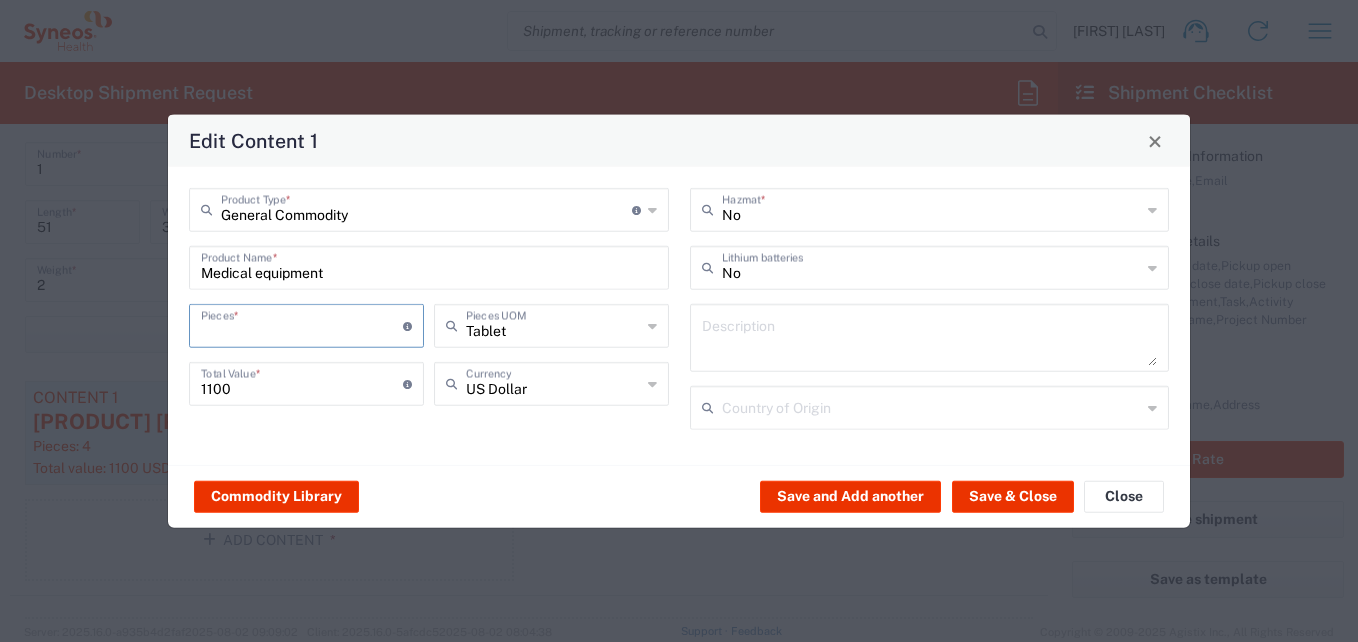 type 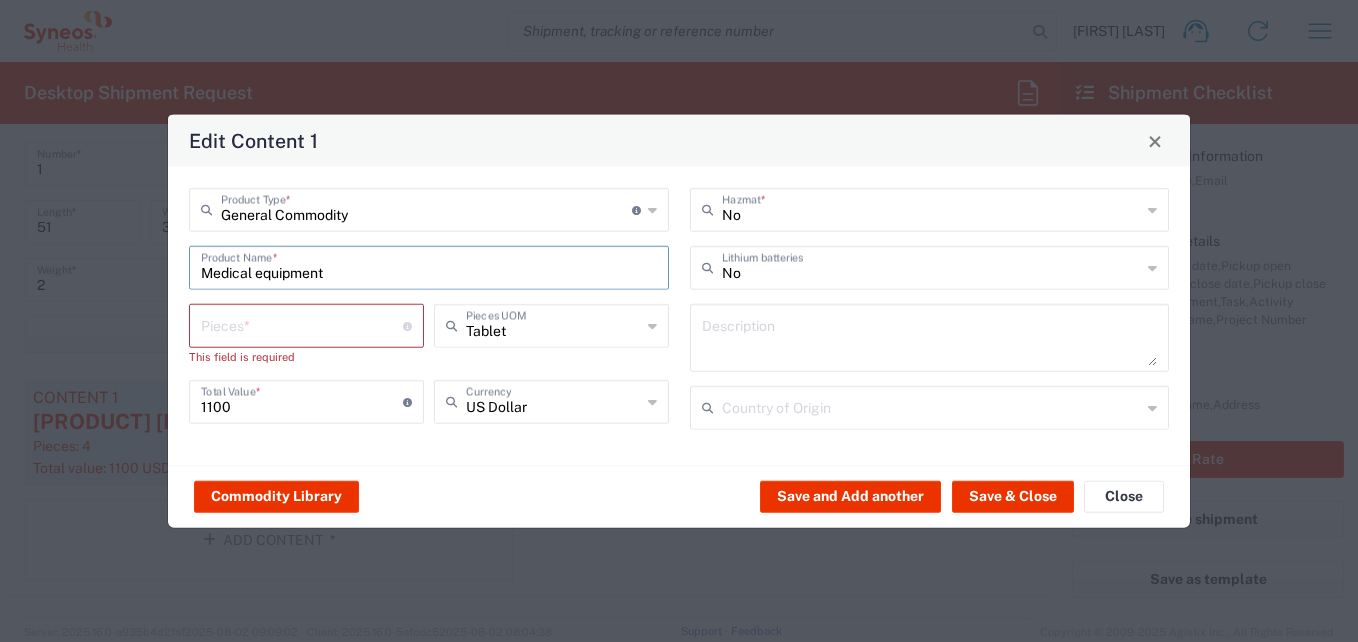 click on "Medical equipment" at bounding box center [429, 266] 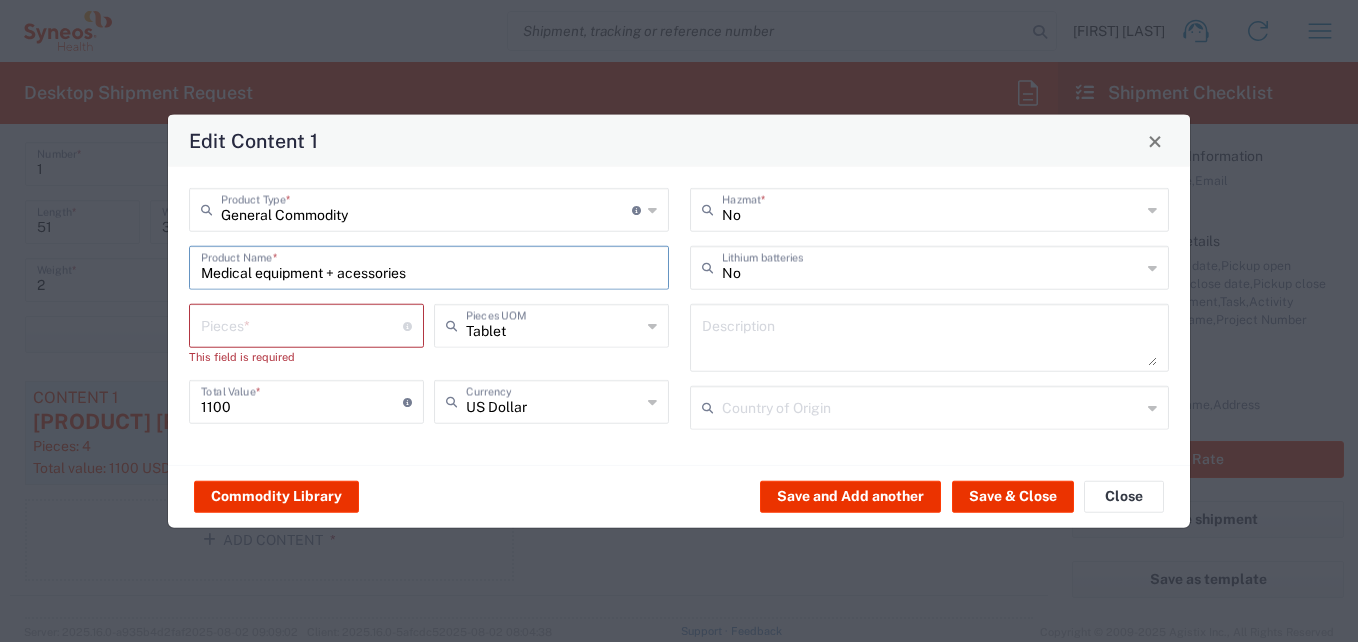 type on "Medical equipment + acessories" 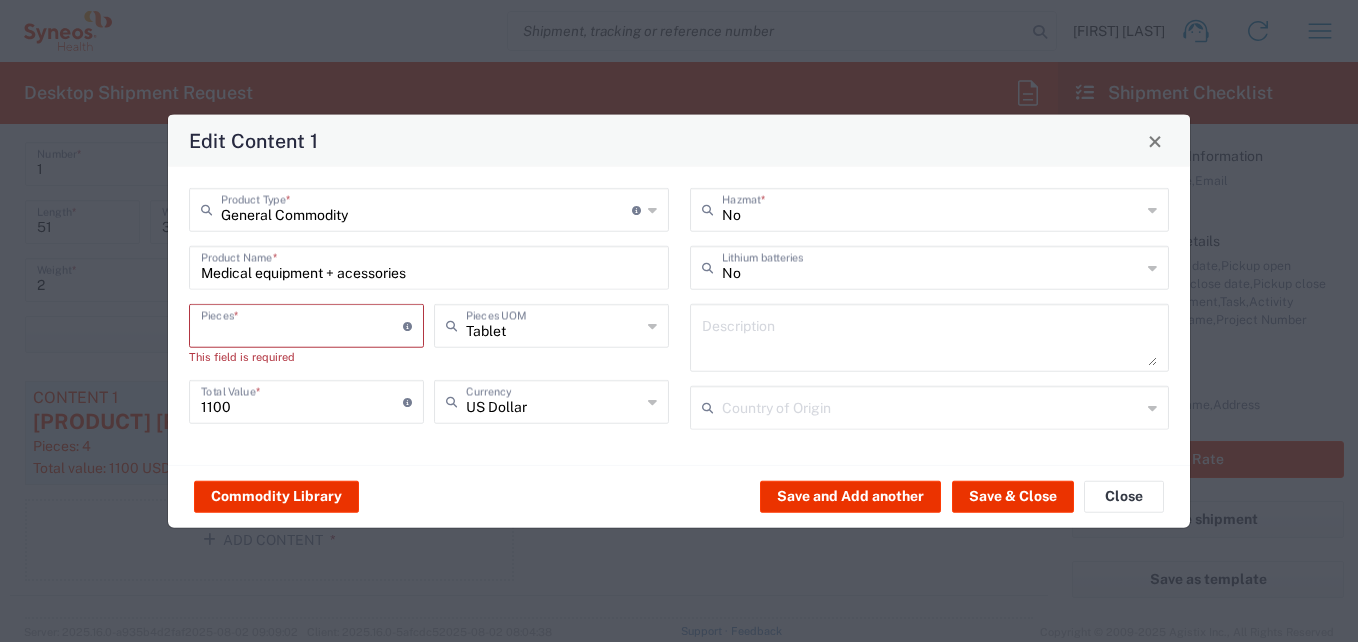 type on "3" 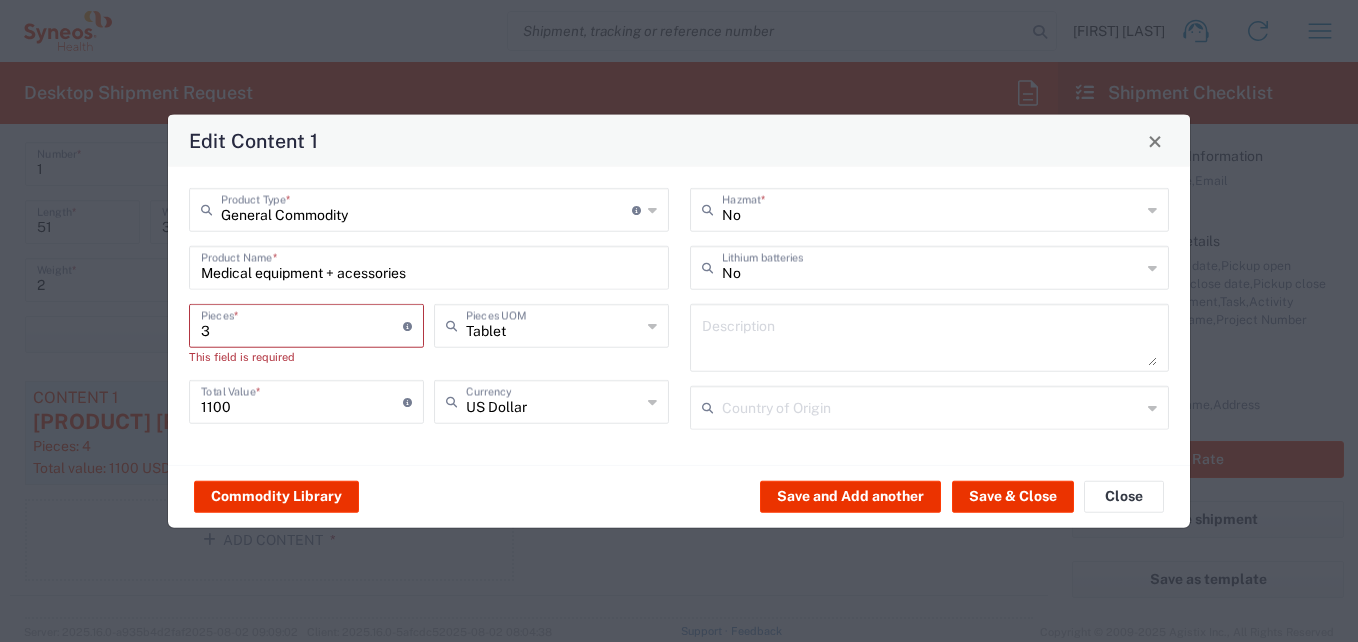 type on "3300" 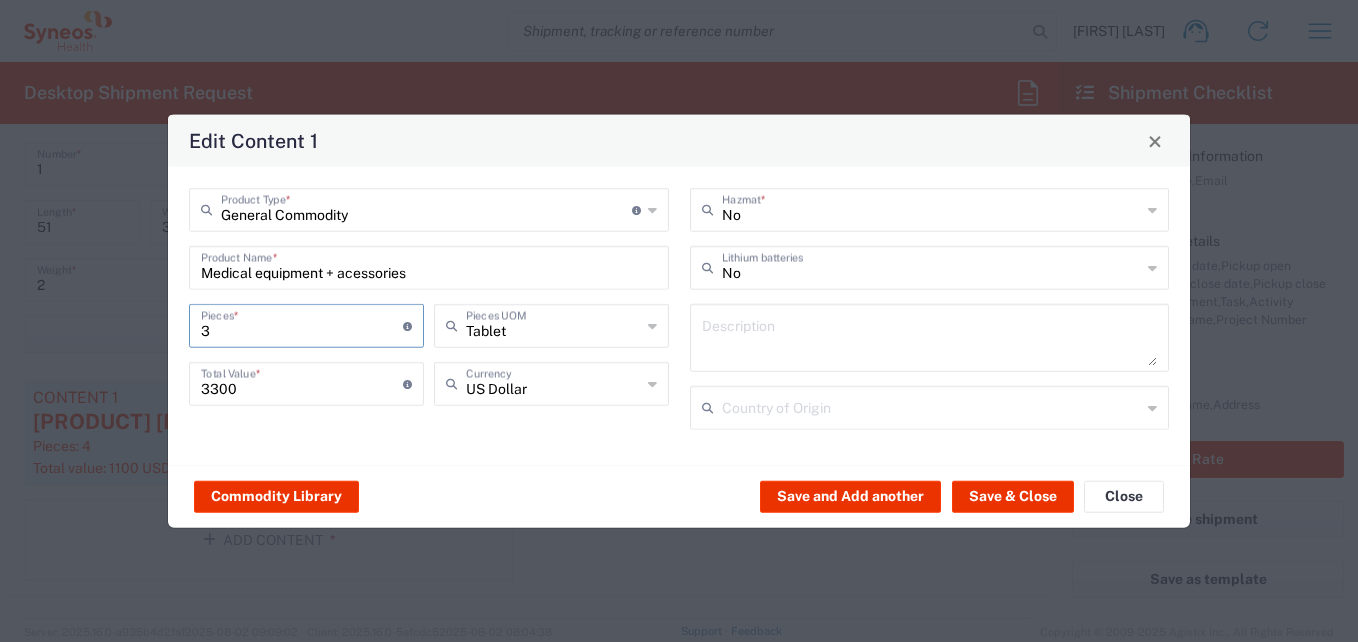 drag, startPoint x: 245, startPoint y: 337, endPoint x: 191, endPoint y: 337, distance: 54 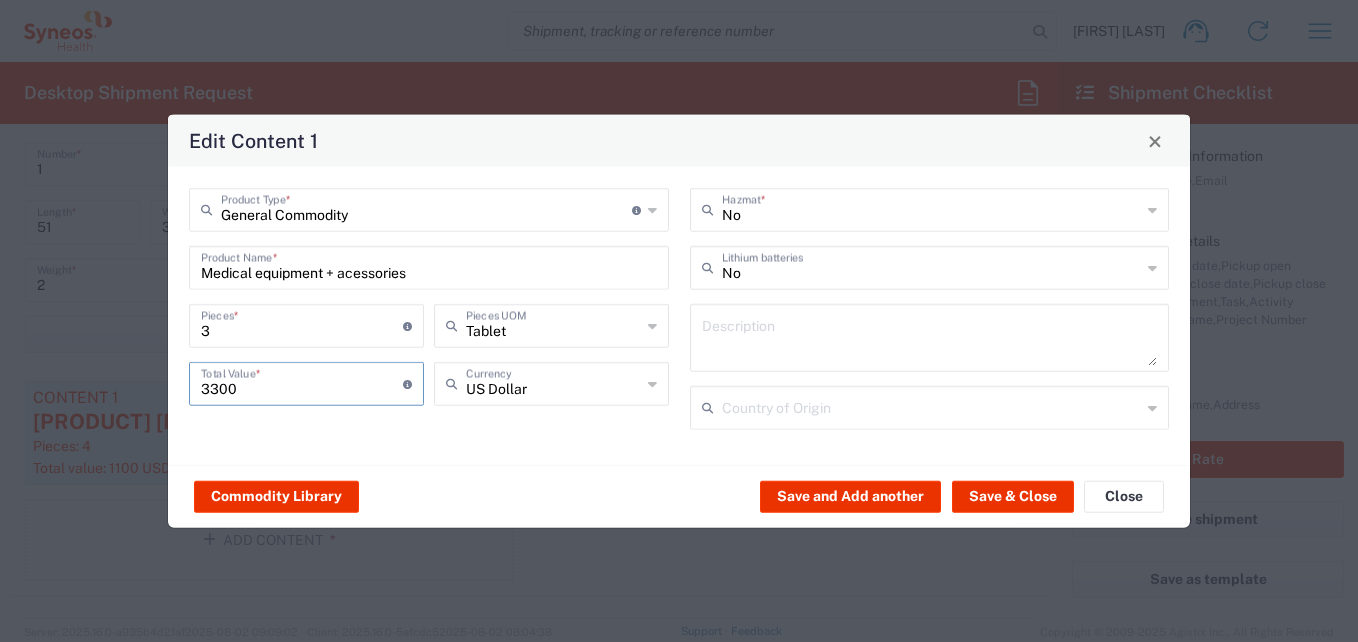 drag, startPoint x: 245, startPoint y: 393, endPoint x: 162, endPoint y: 398, distance: 83.15047 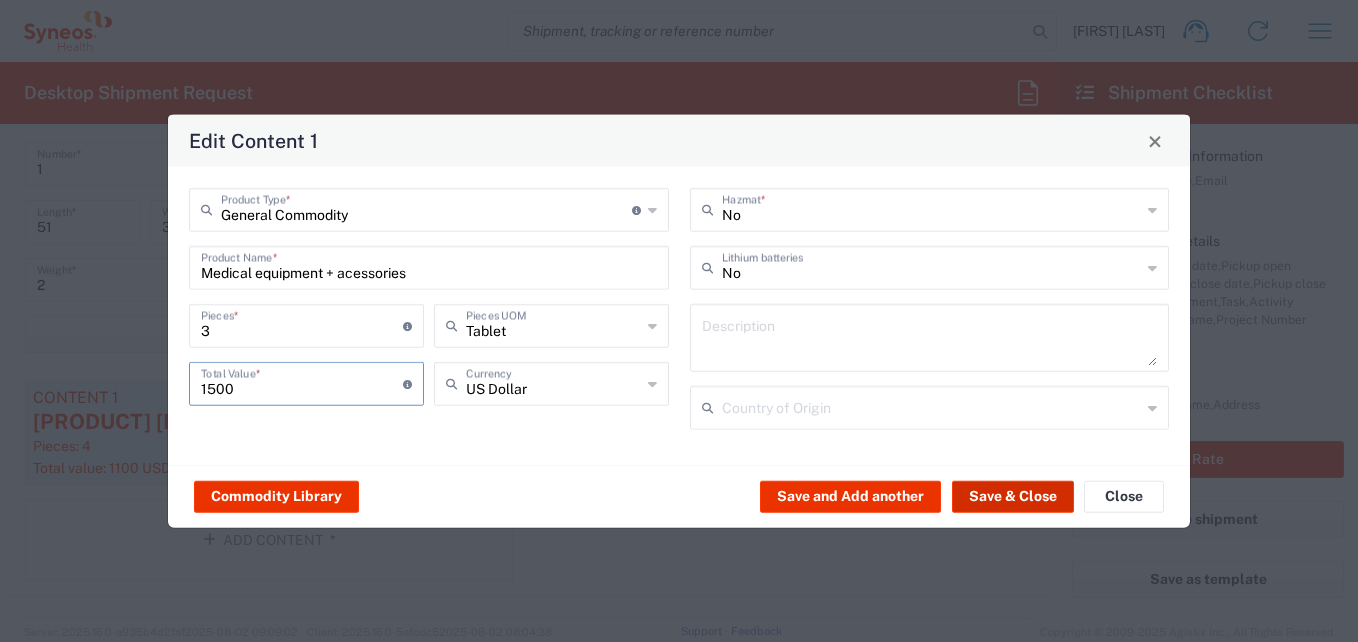 type on "1500" 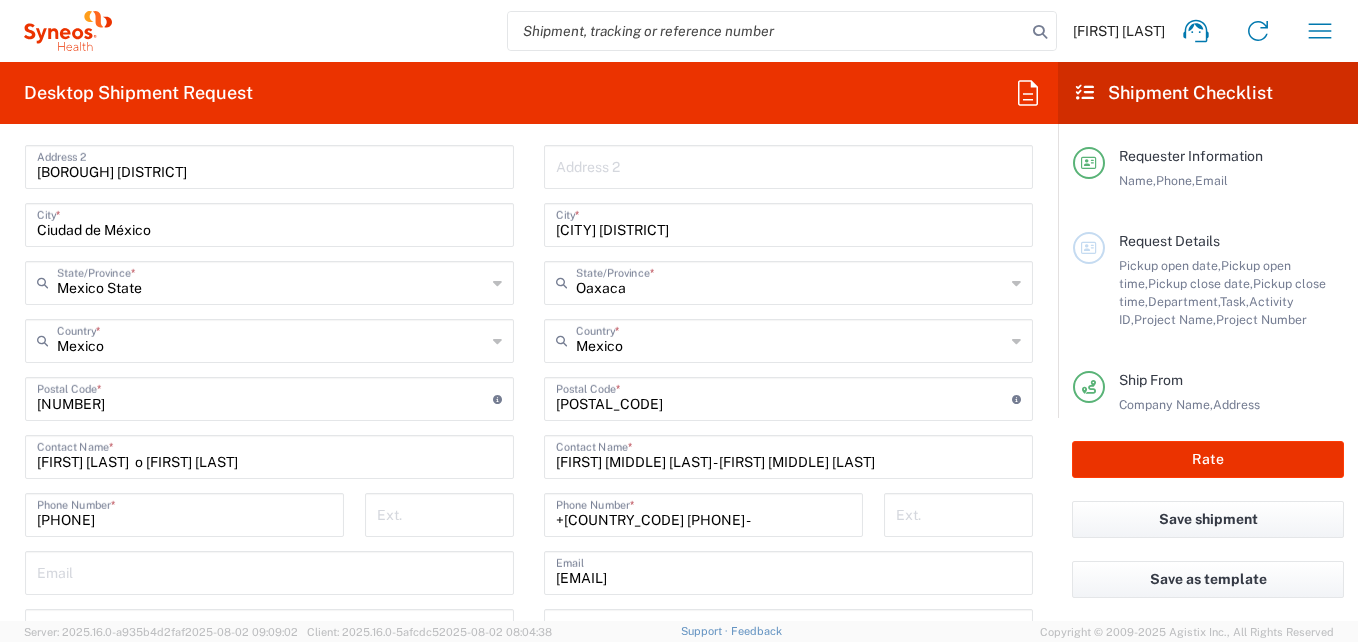 scroll, scrollTop: 1100, scrollLeft: 0, axis: vertical 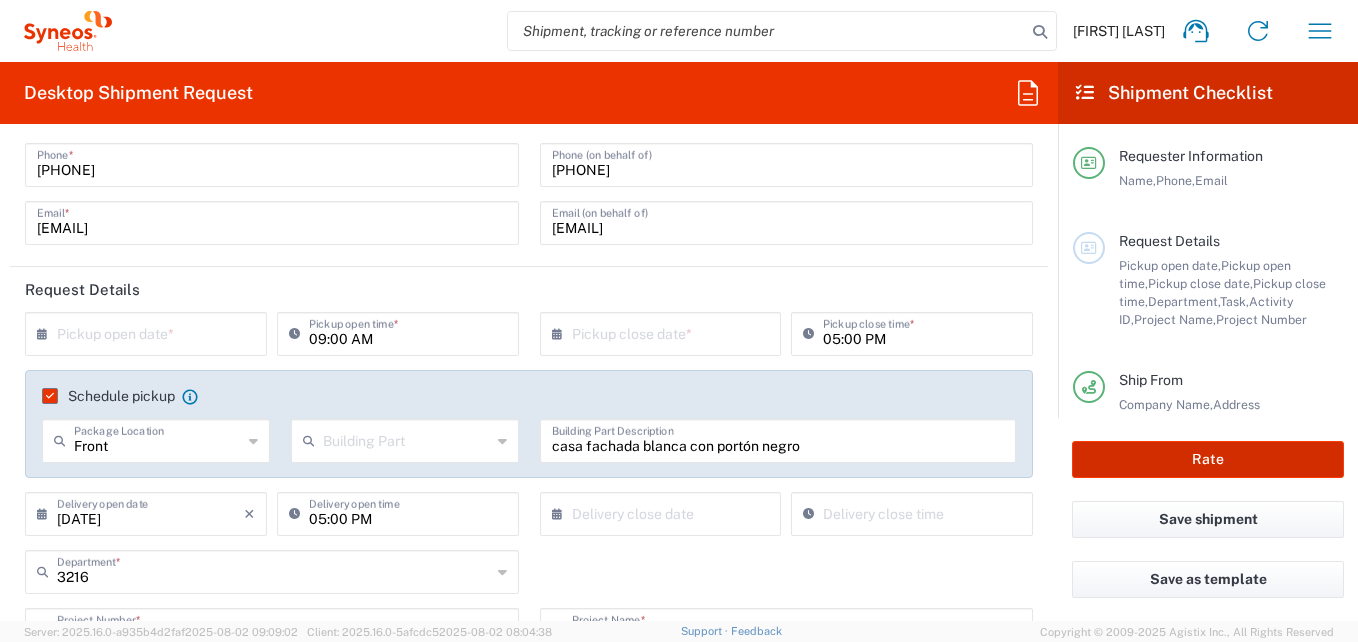 click on "Rate" 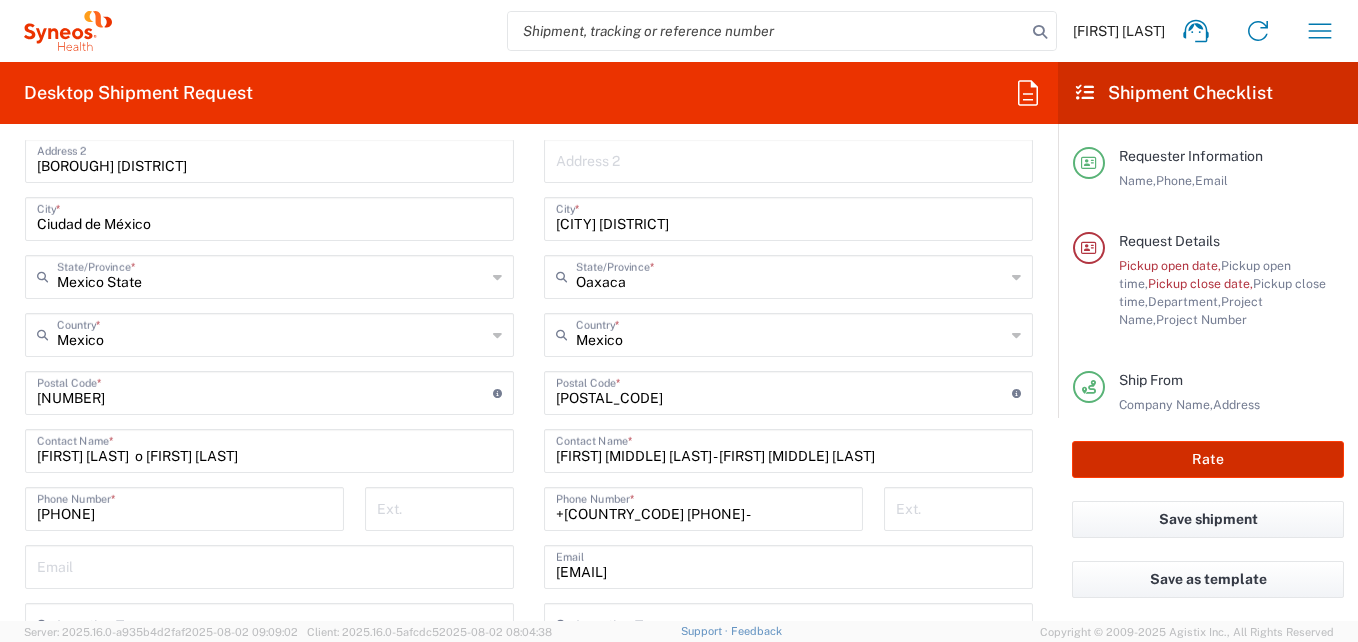 scroll, scrollTop: 1100, scrollLeft: 0, axis: vertical 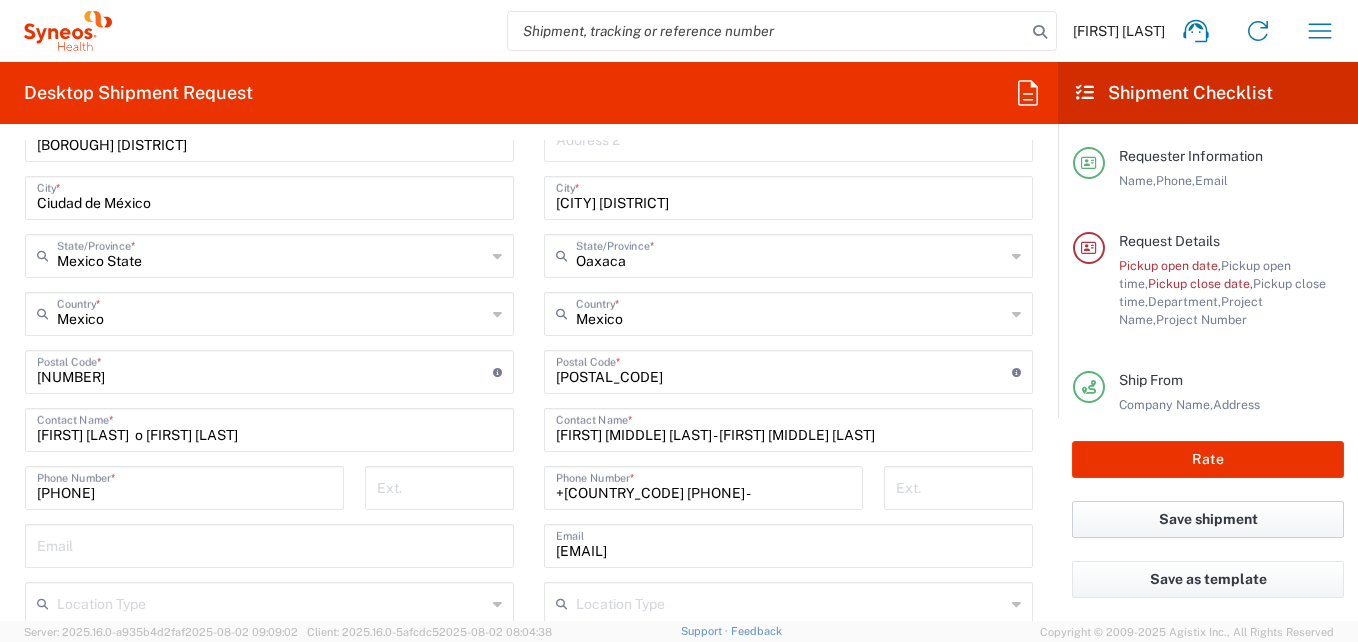 click on "Save shipment" 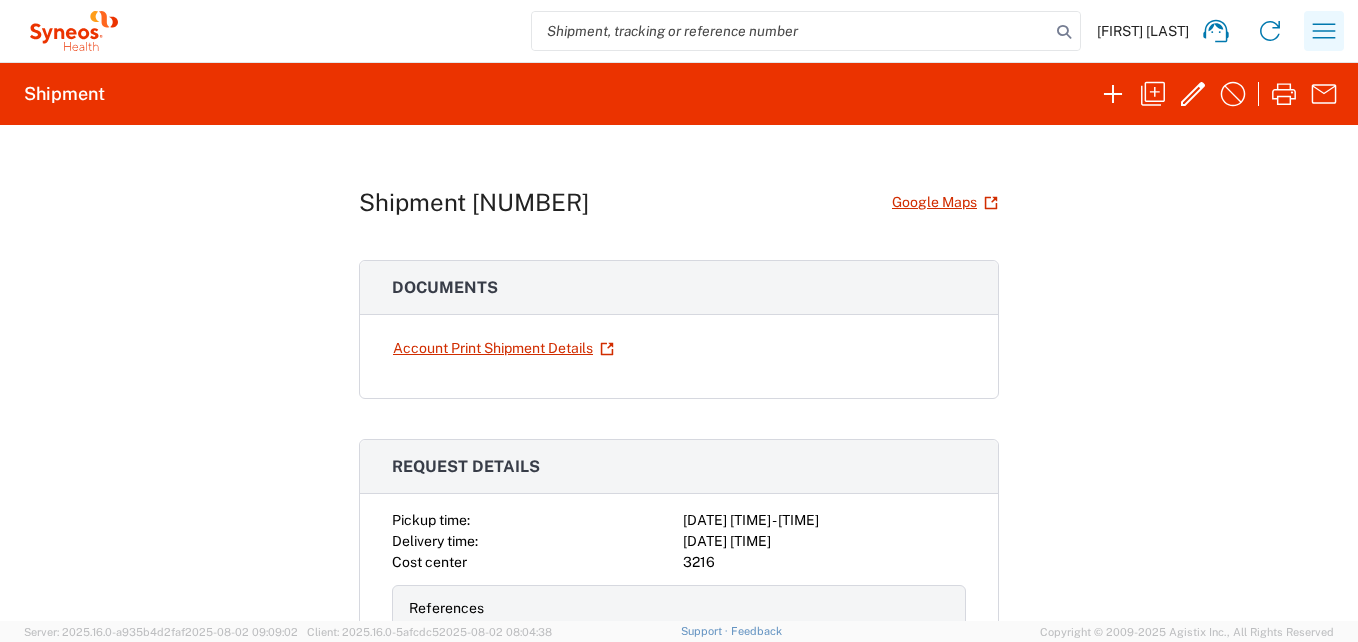 click 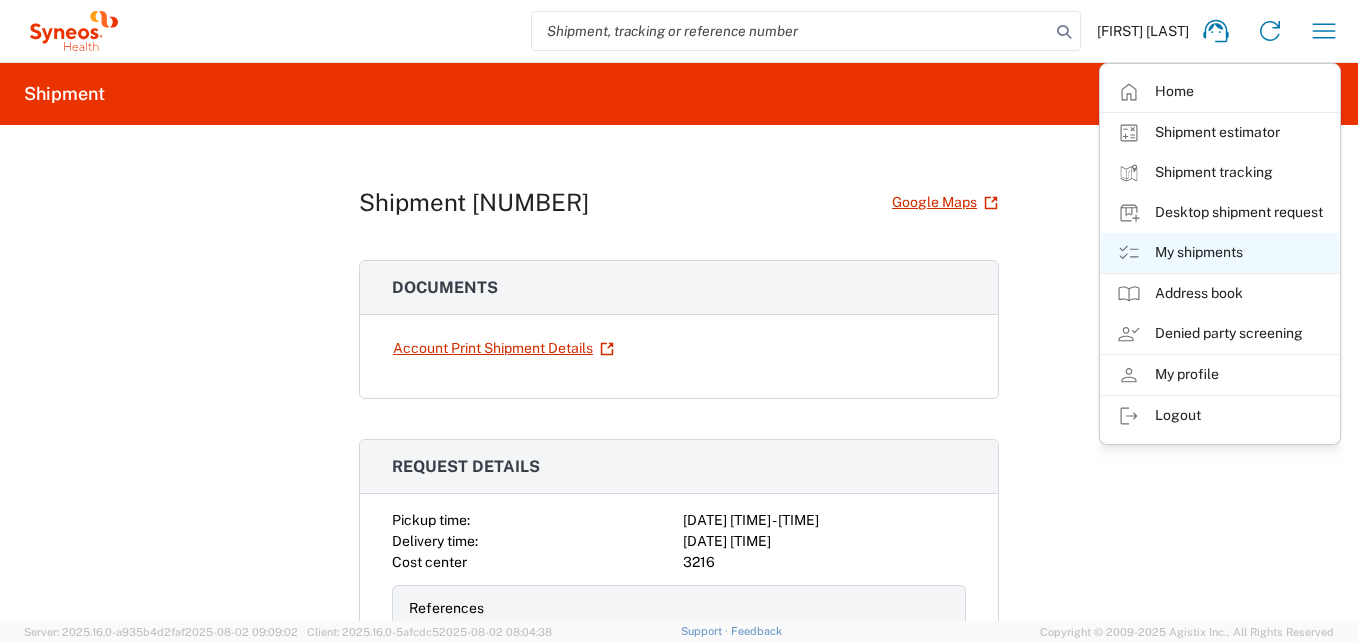 click on "My shipments" 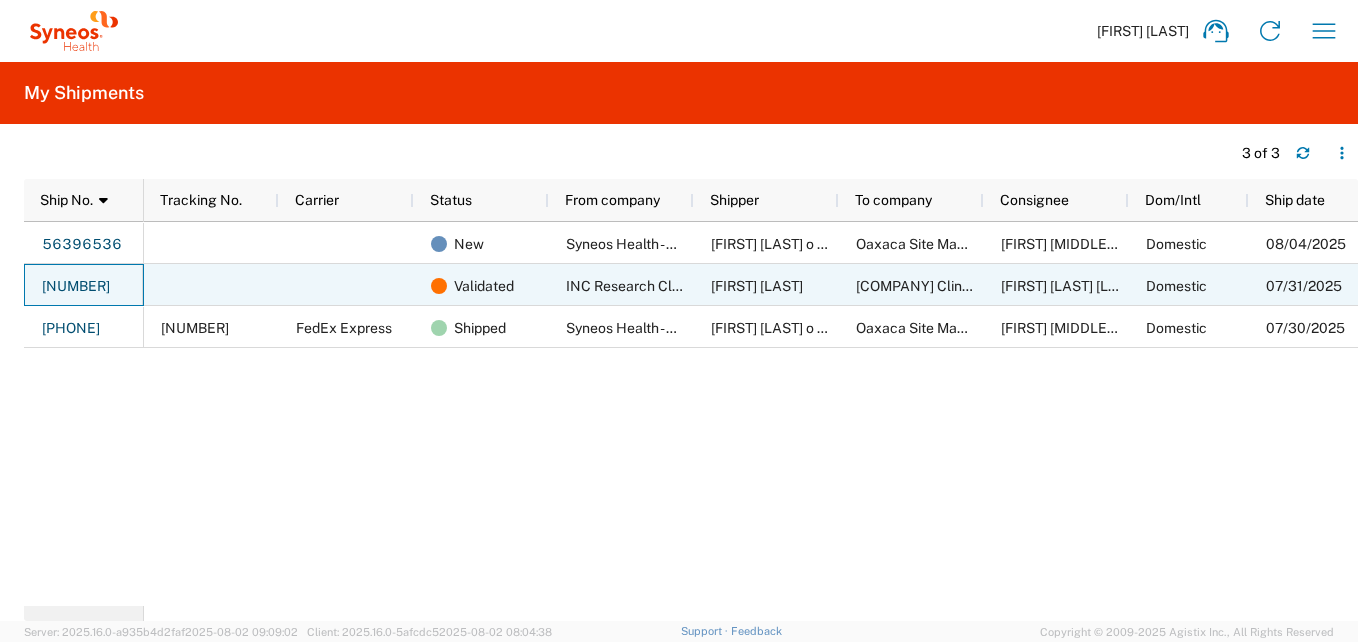 click on "[NUMBER]" 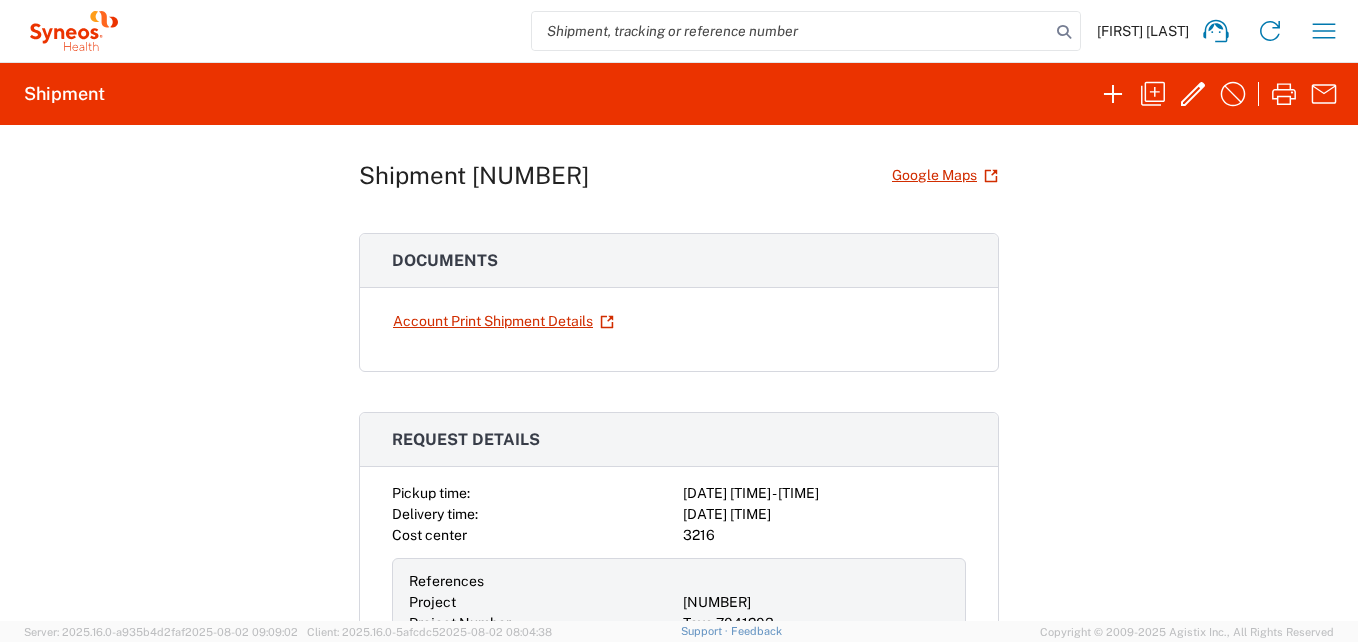 scroll, scrollTop: 0, scrollLeft: 0, axis: both 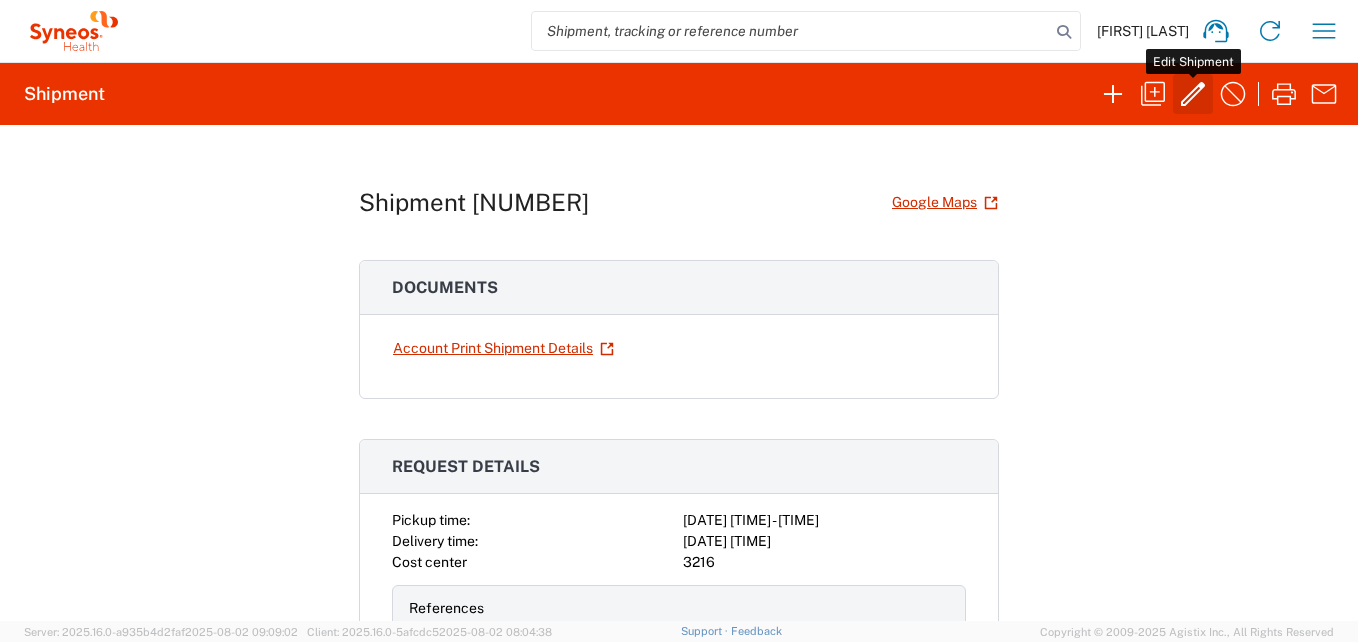 click 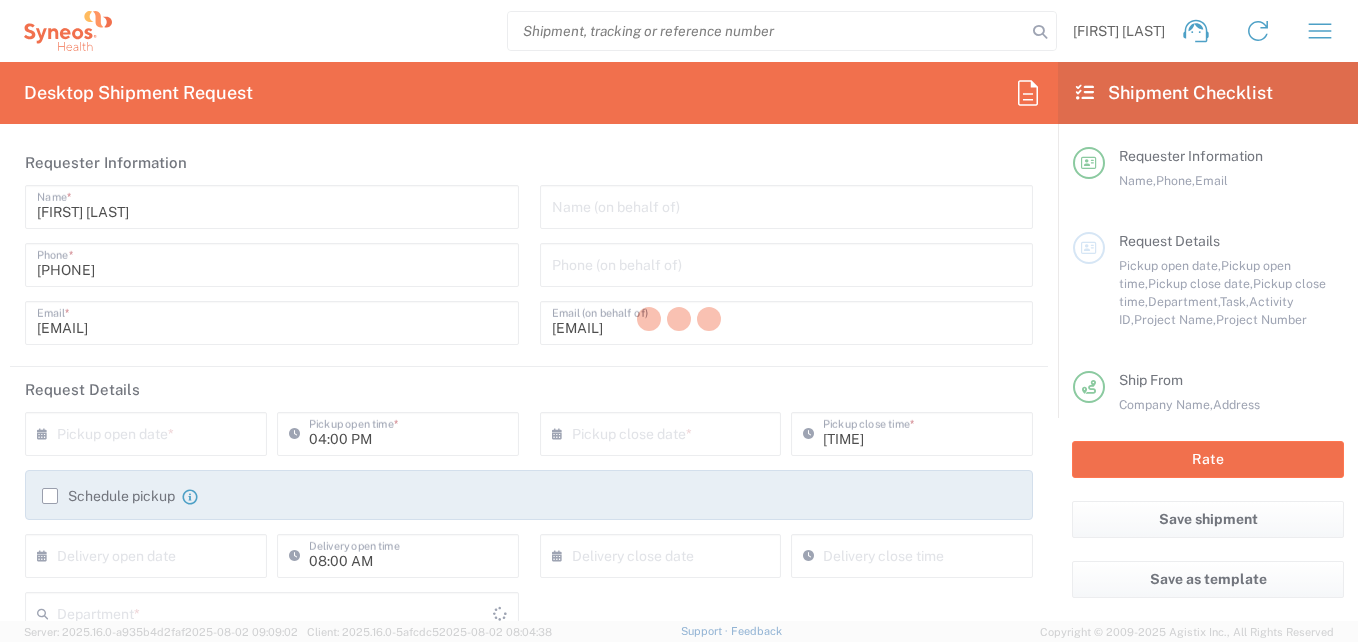 type on "3216" 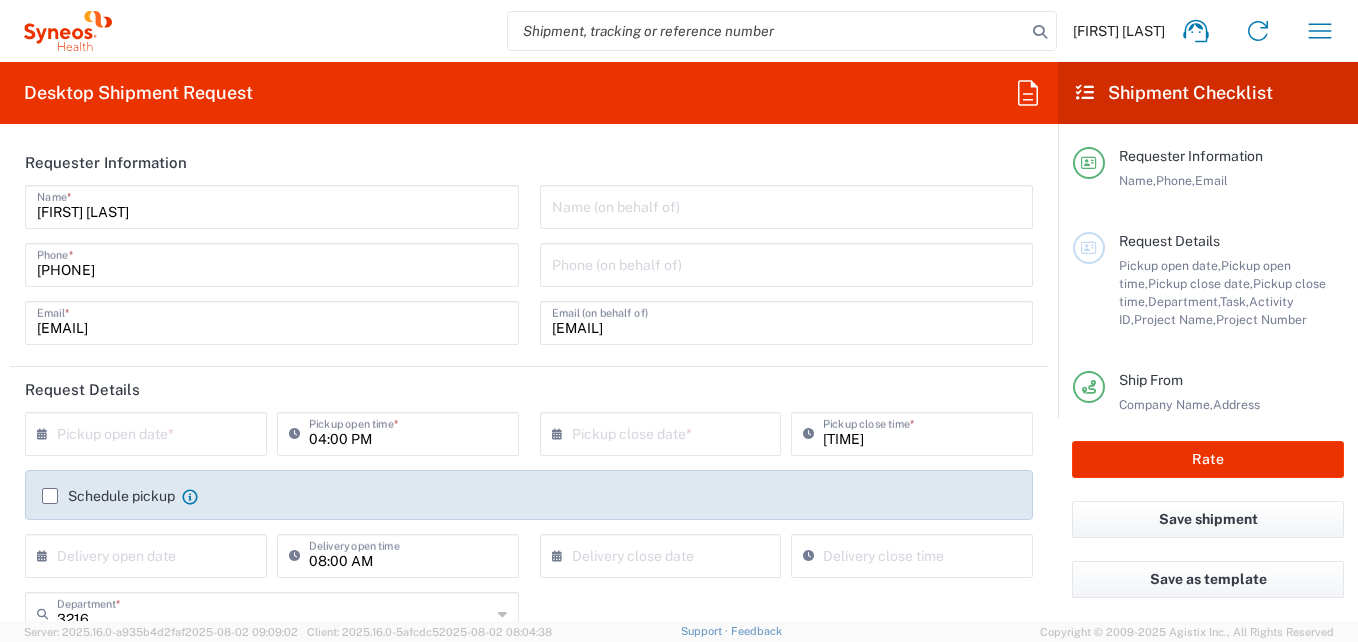 type on "Your Packaging" 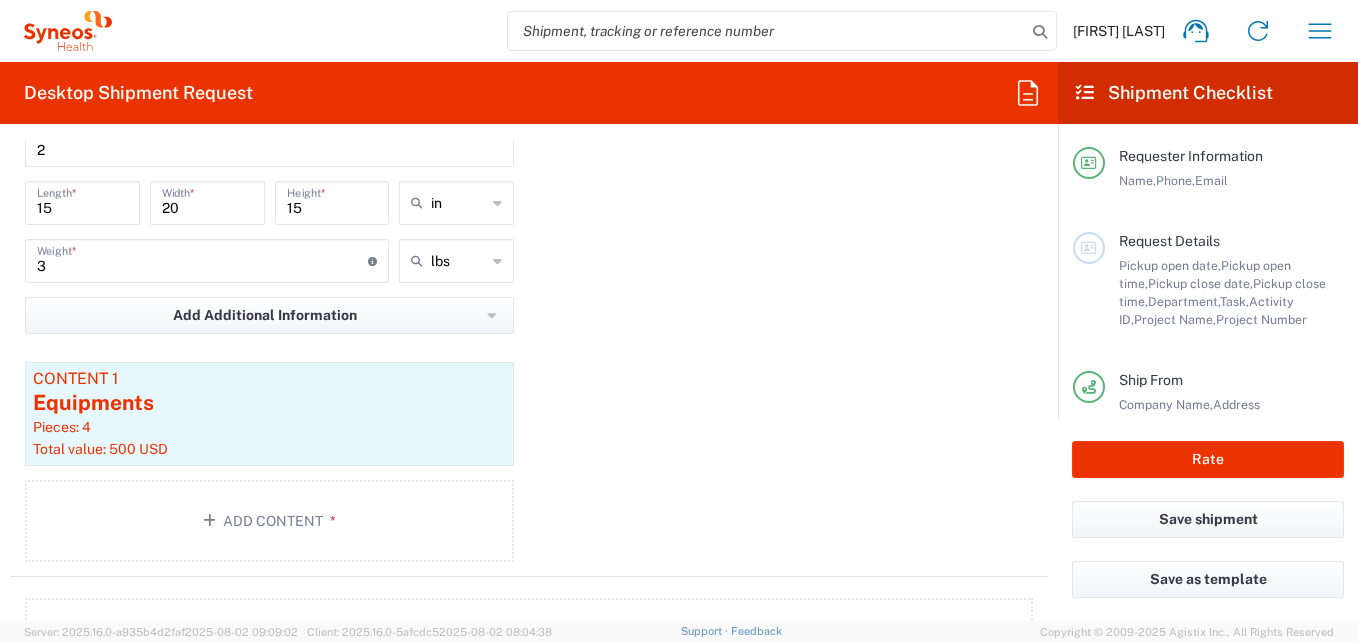 scroll, scrollTop: 2000, scrollLeft: 0, axis: vertical 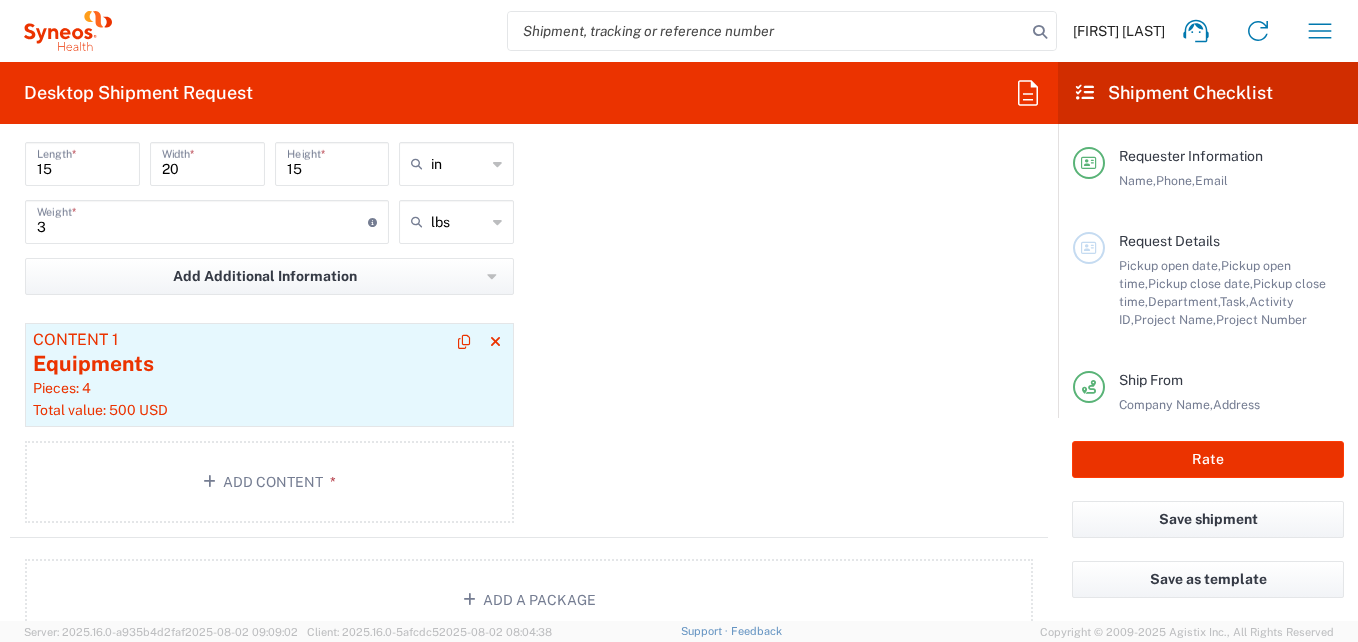 click on "Total value: 500 USD" 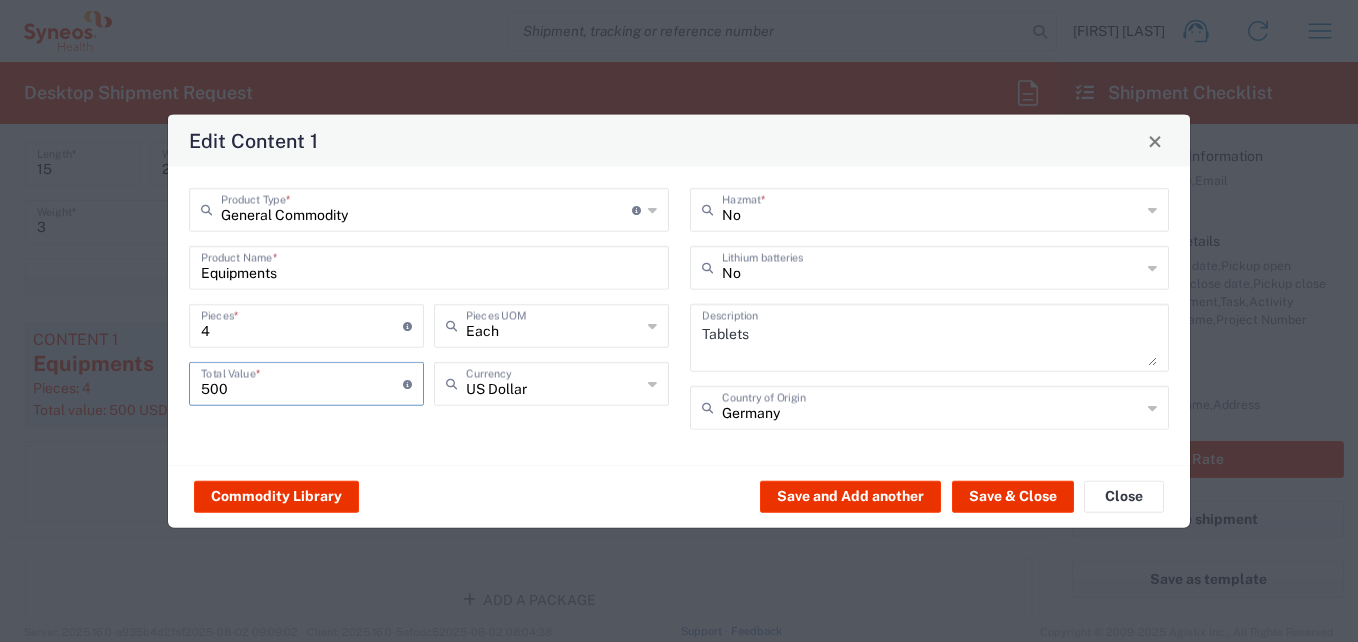 click on "500" at bounding box center (302, 382) 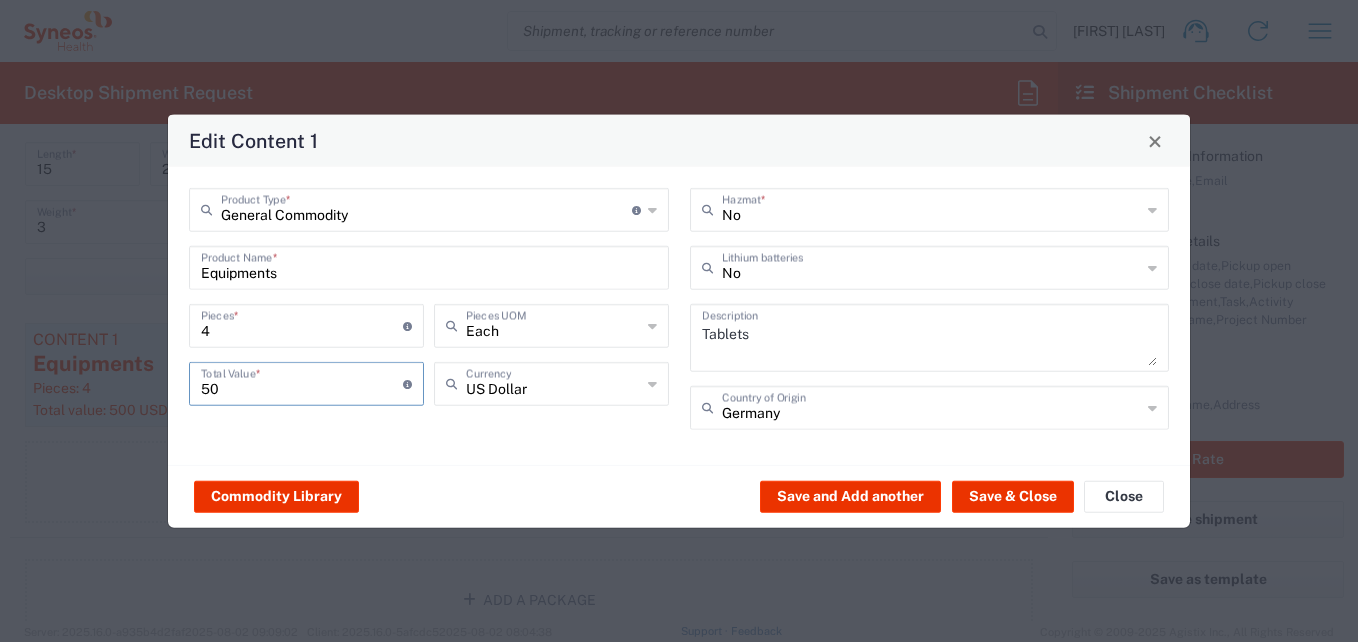 type on "5" 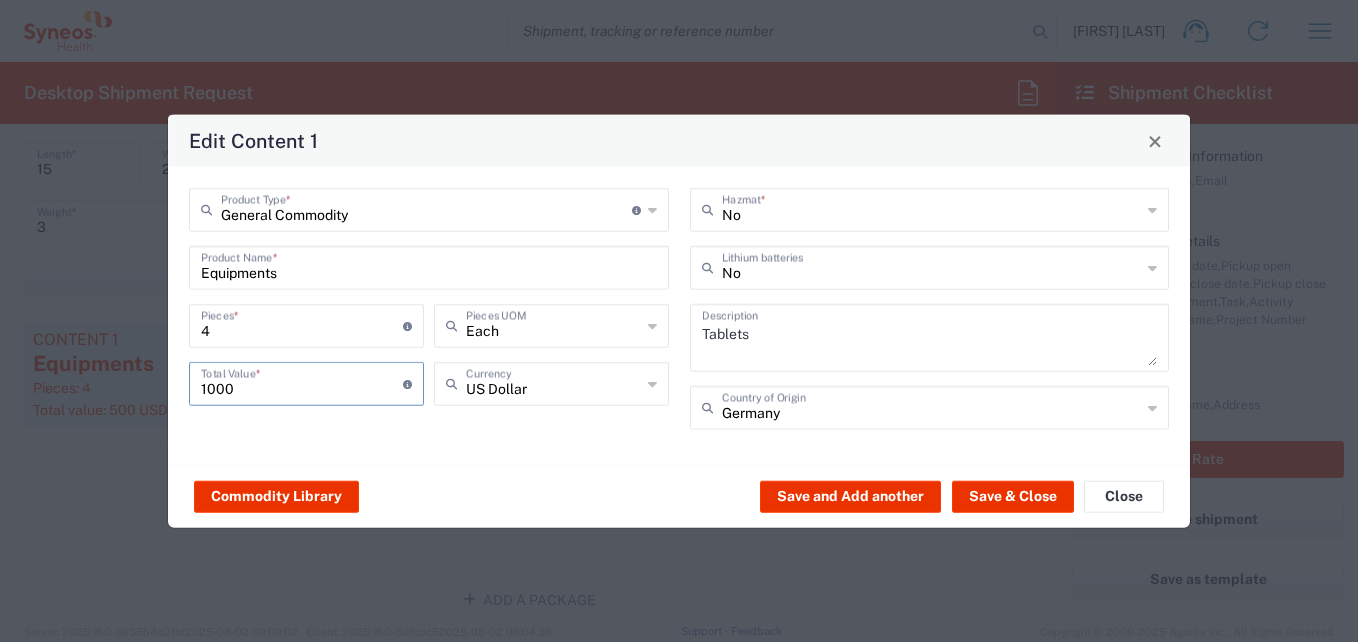 type on "1000" 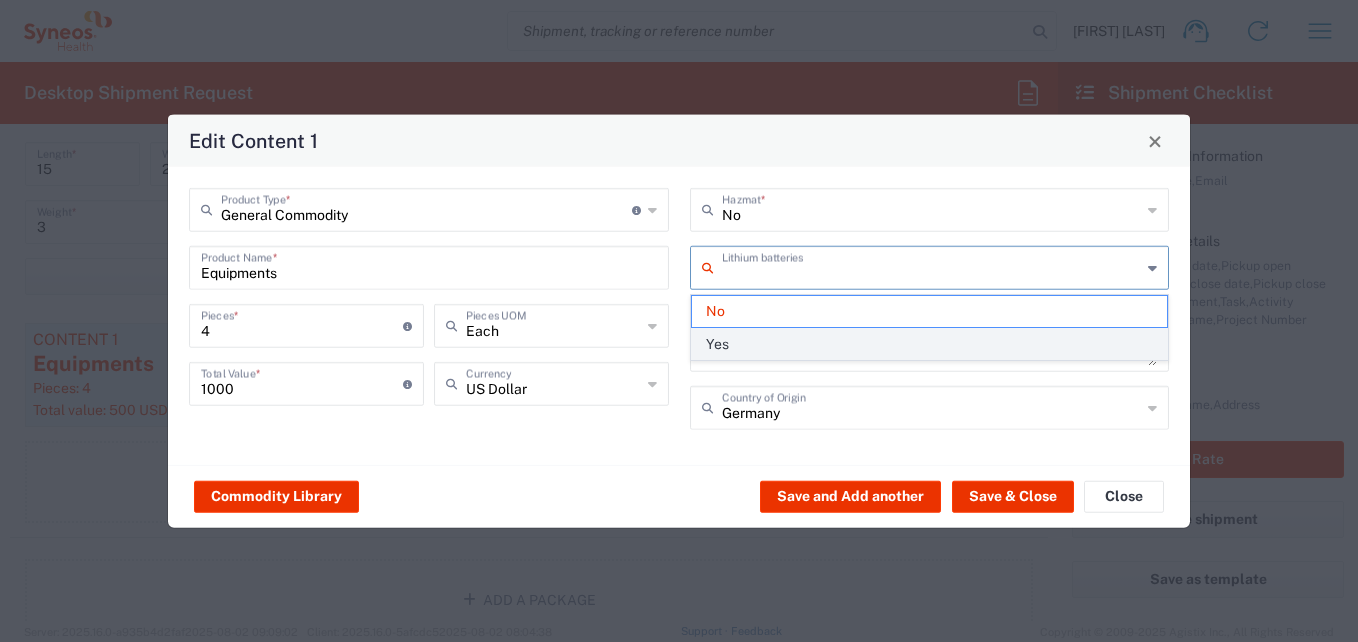 click on "Yes" 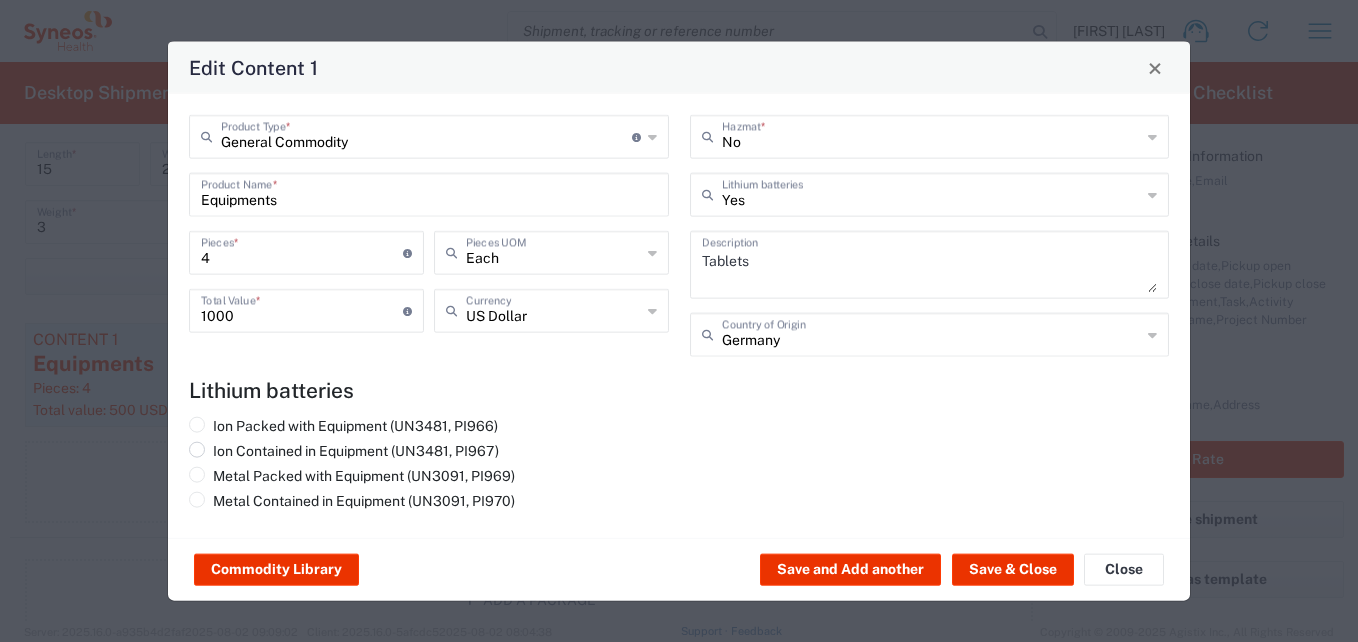 click 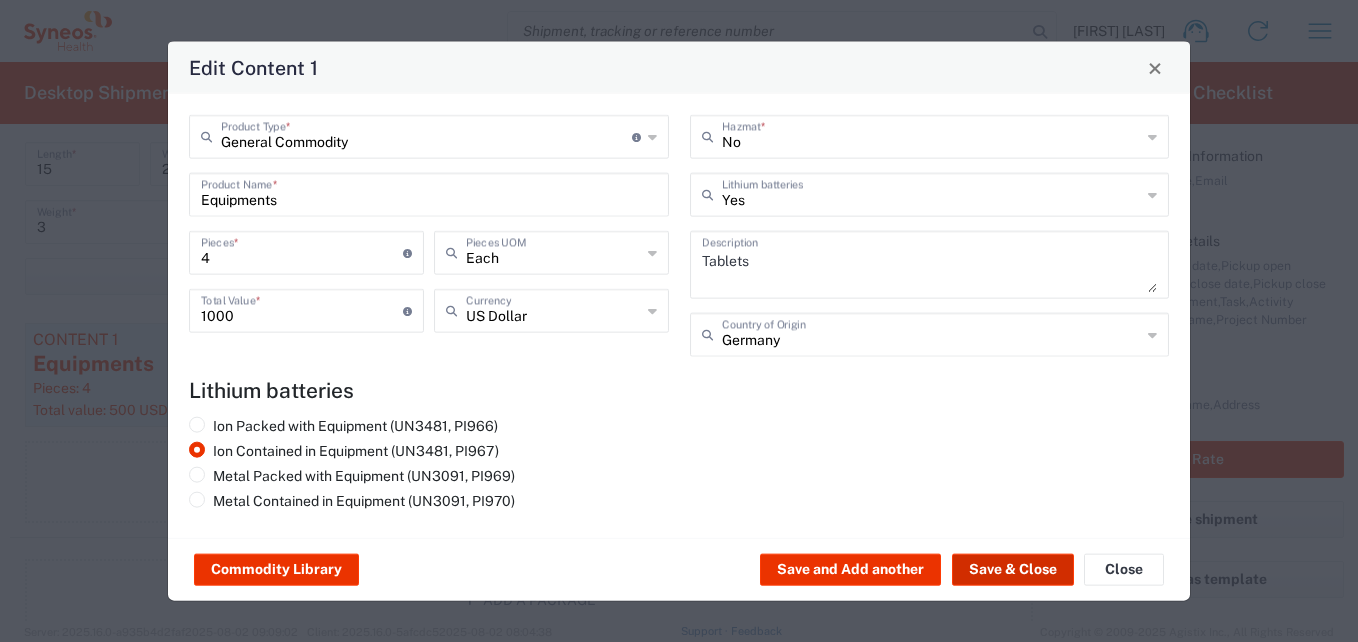 click on "Save & Close" 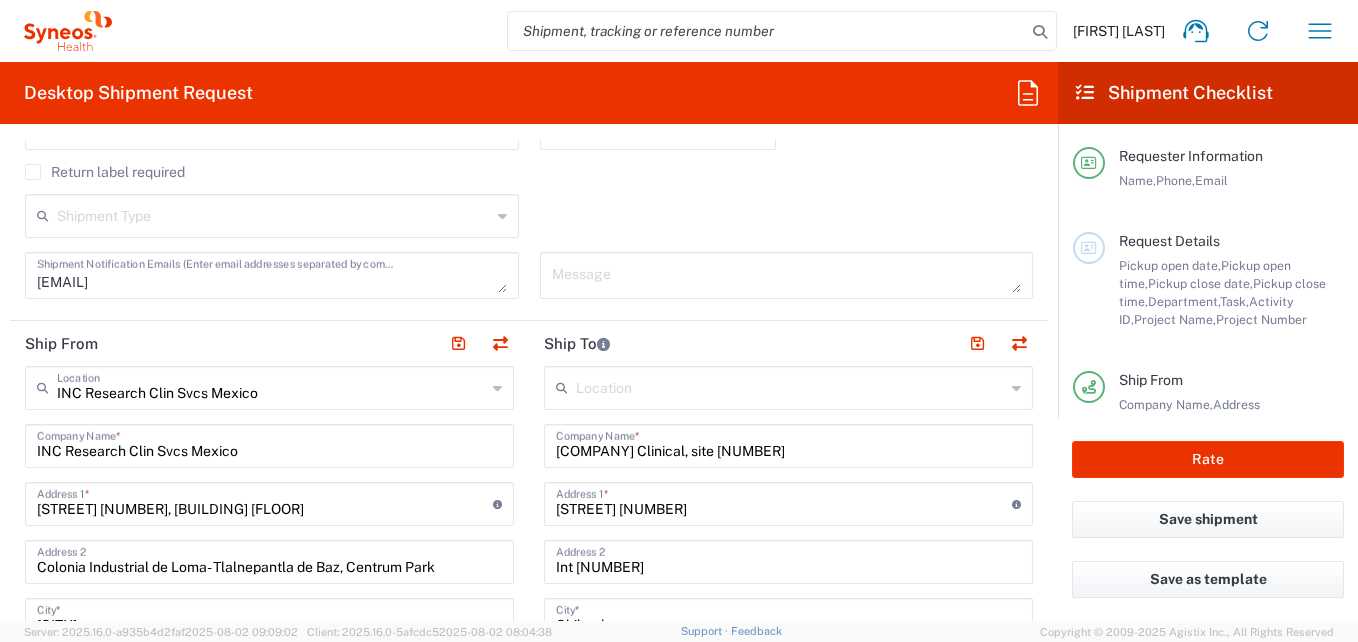 scroll, scrollTop: 600, scrollLeft: 0, axis: vertical 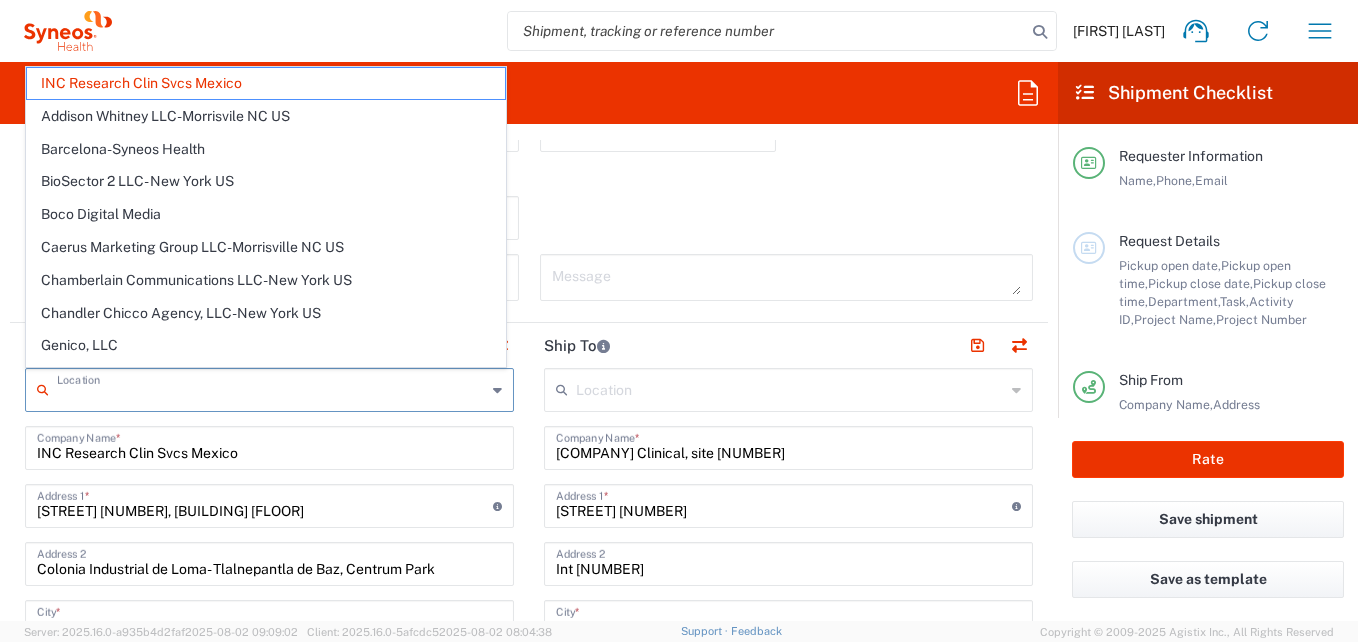 click at bounding box center (271, 388) 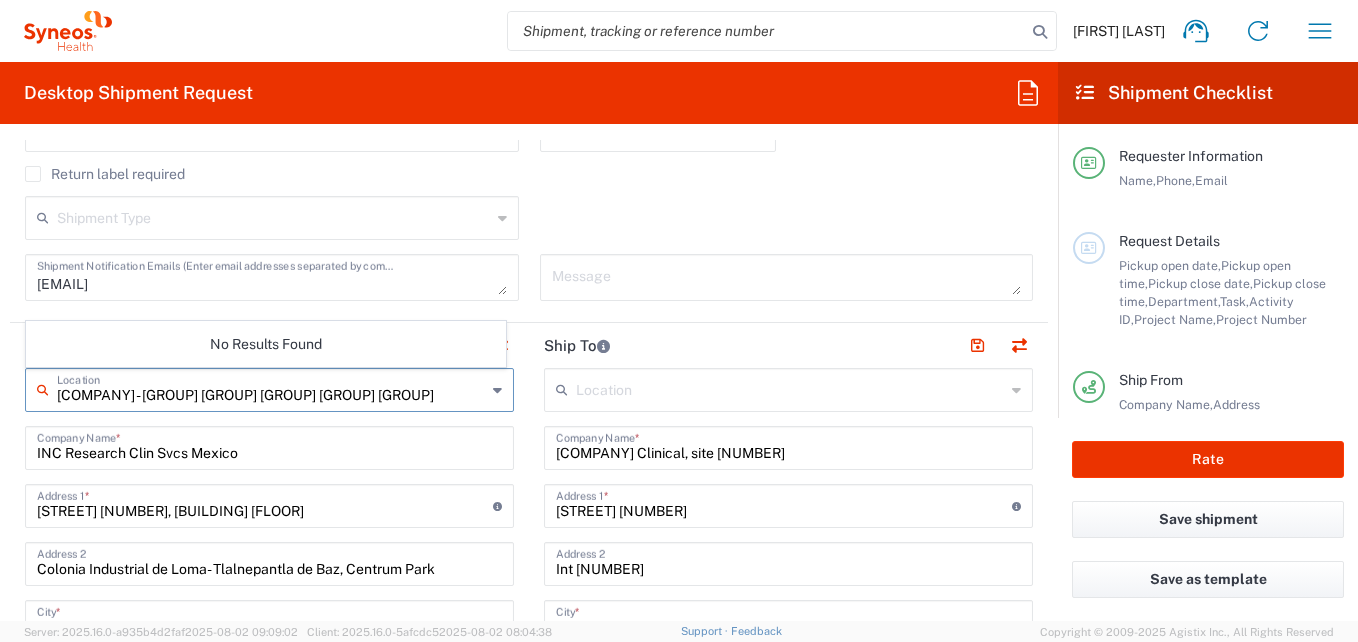 type on "Syneos Health - Grupo Logistico para la Salud" 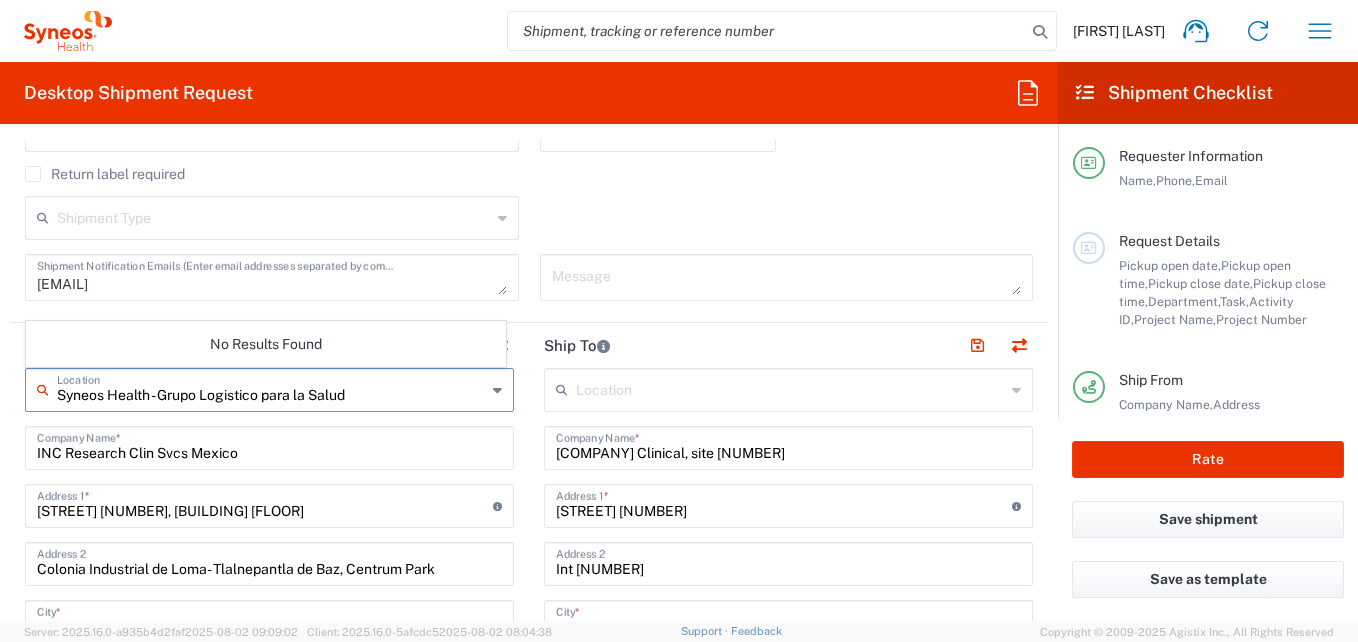 drag, startPoint x: 381, startPoint y: 398, endPoint x: 25, endPoint y: 392, distance: 356.05057 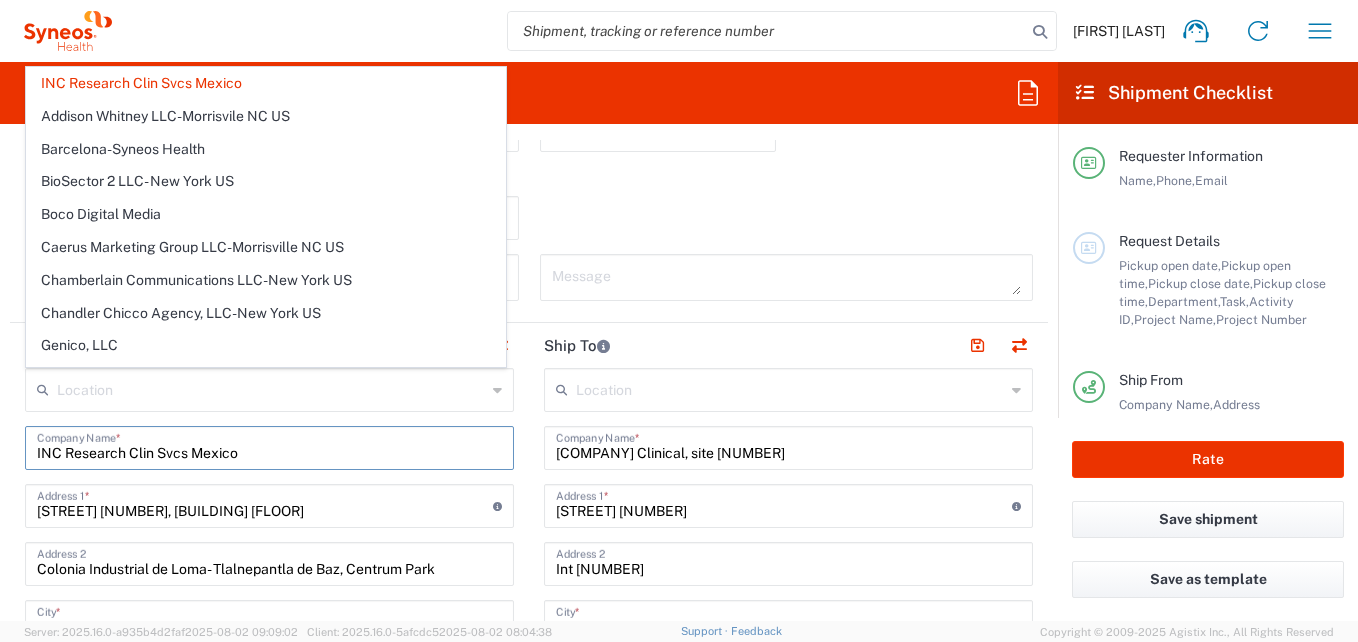 drag, startPoint x: 173, startPoint y: 452, endPoint x: -1, endPoint y: 453, distance: 174.00287 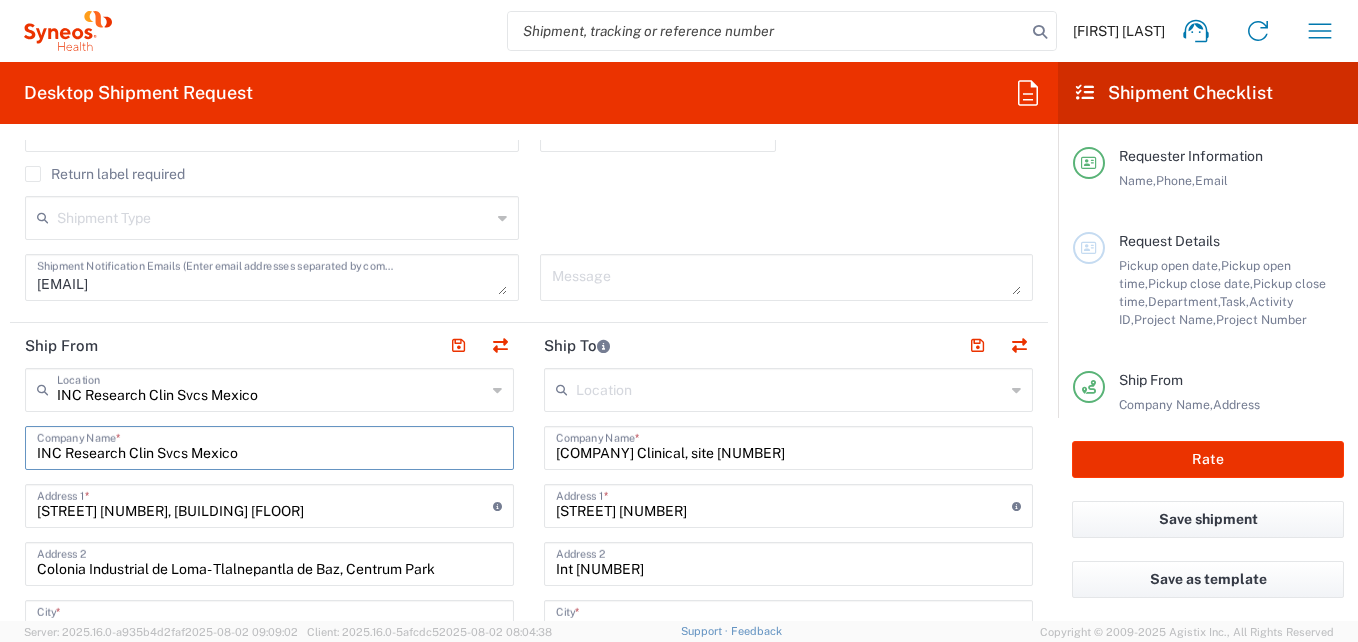paste on "Syneos Health - Grupo Logistico para la Salud" 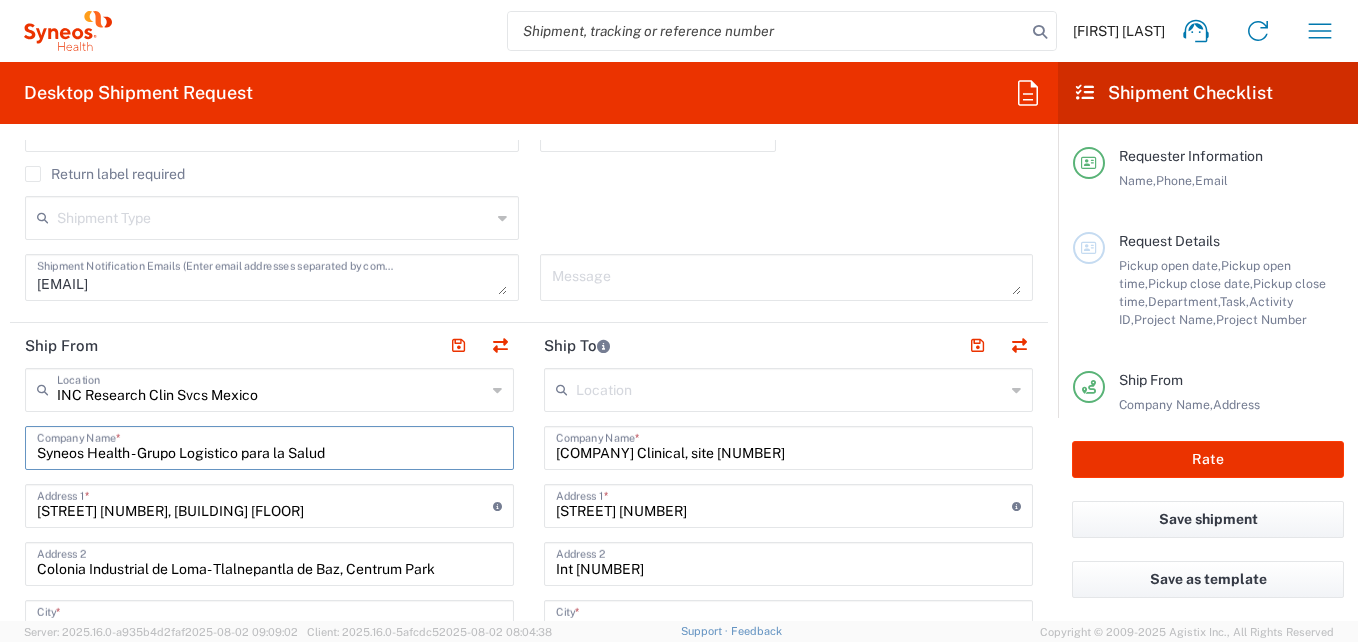 type 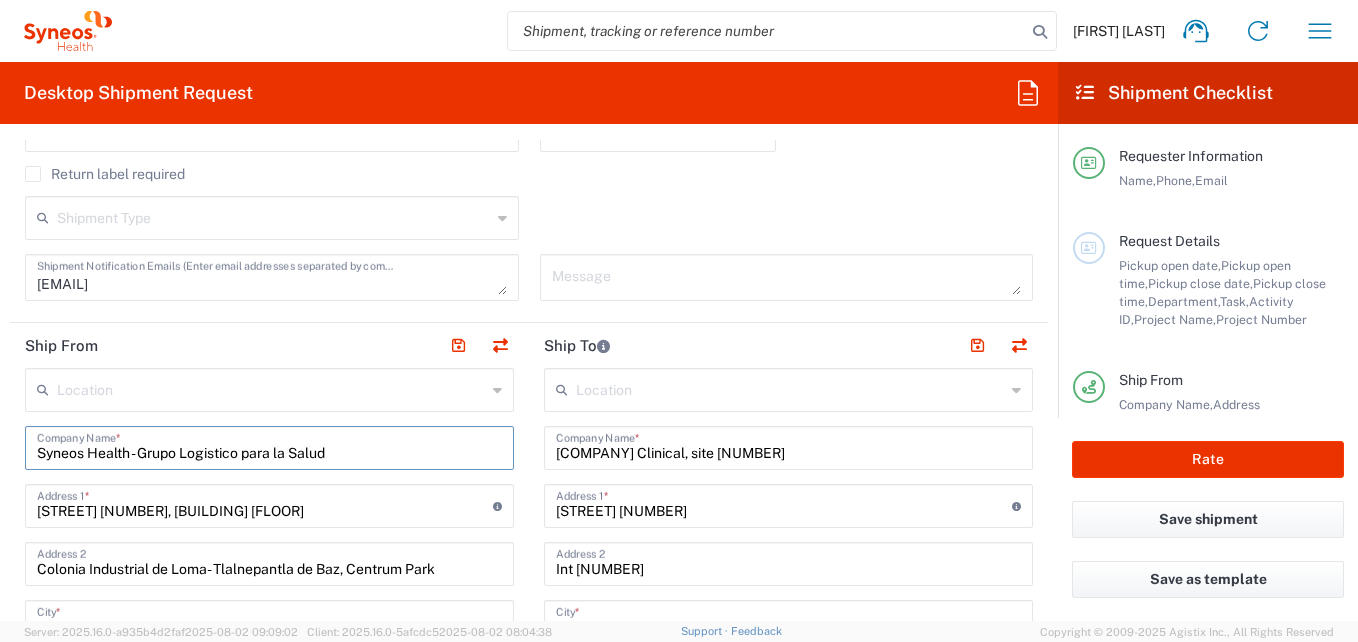 type on "Syneos Health - Grupo Logistico para la Salud" 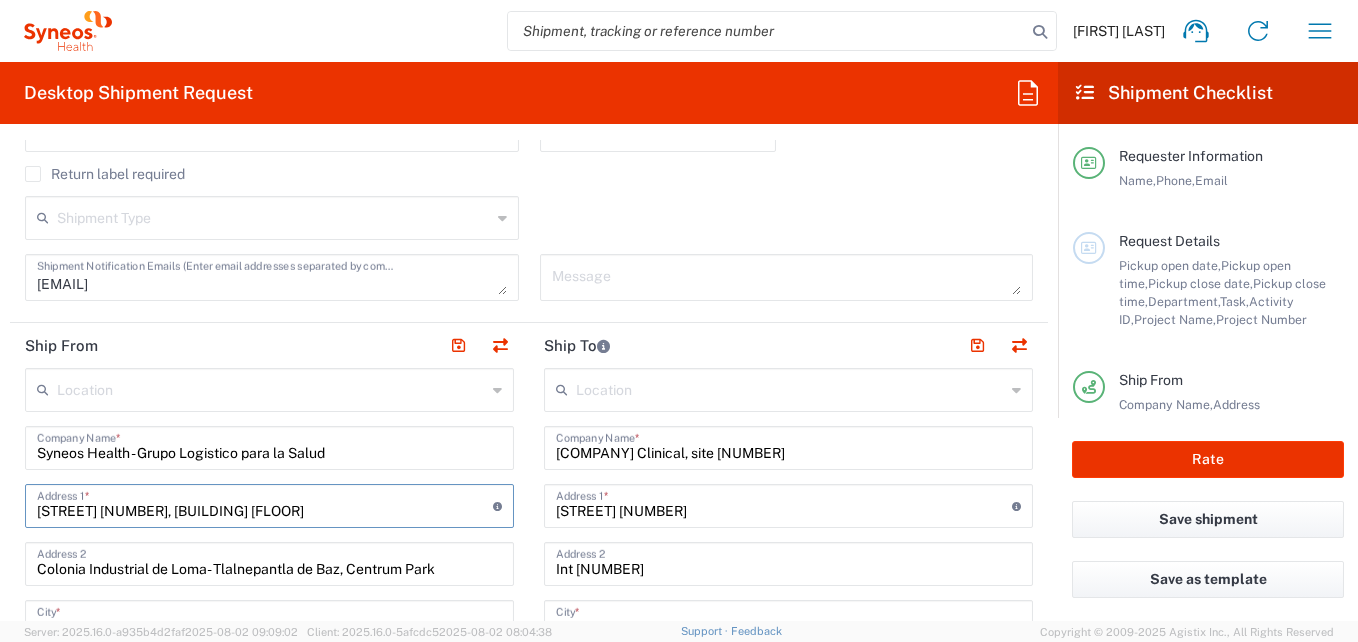 drag, startPoint x: 295, startPoint y: 504, endPoint x: 11, endPoint y: 525, distance: 284.77536 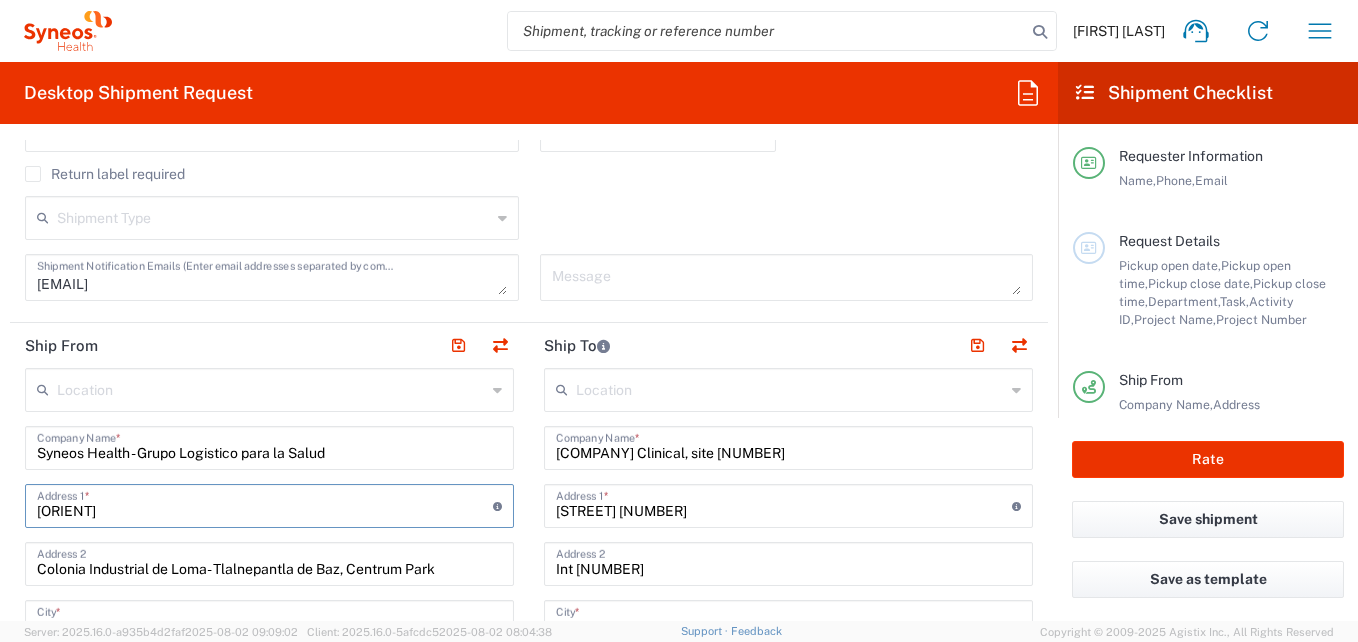 type on "[STREET] [NUMBER] [NUMBER] [DISTRICT] [SECTION]" 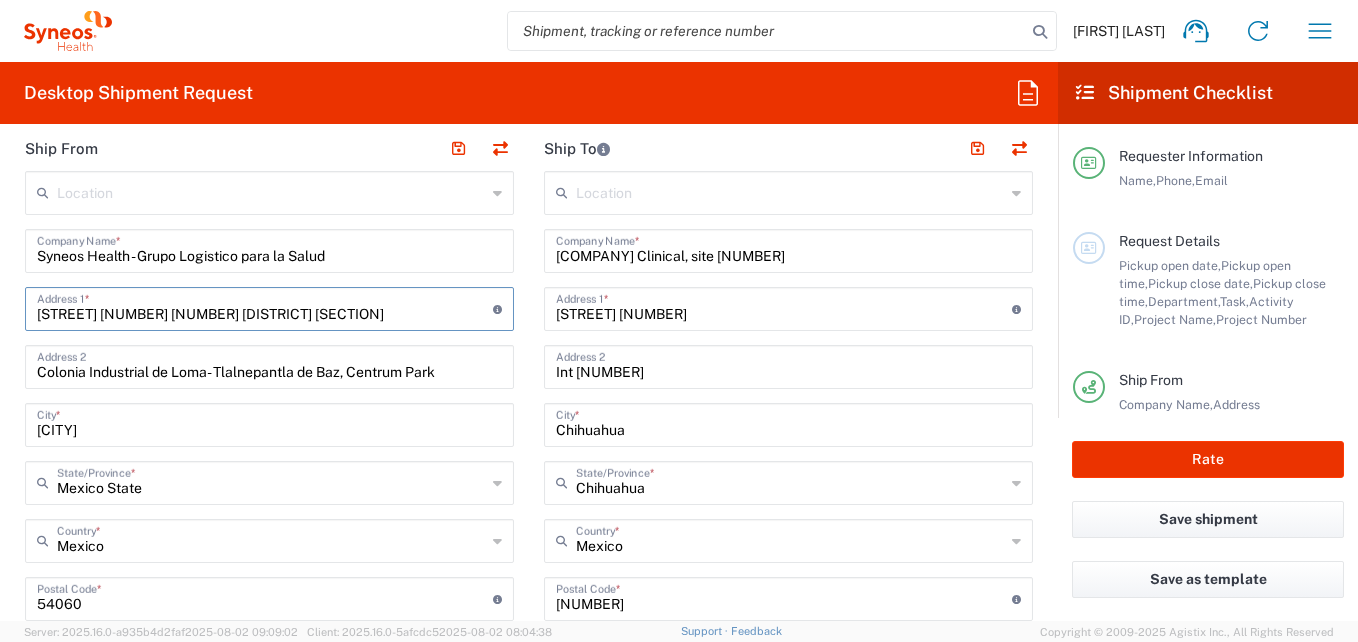 scroll, scrollTop: 800, scrollLeft: 0, axis: vertical 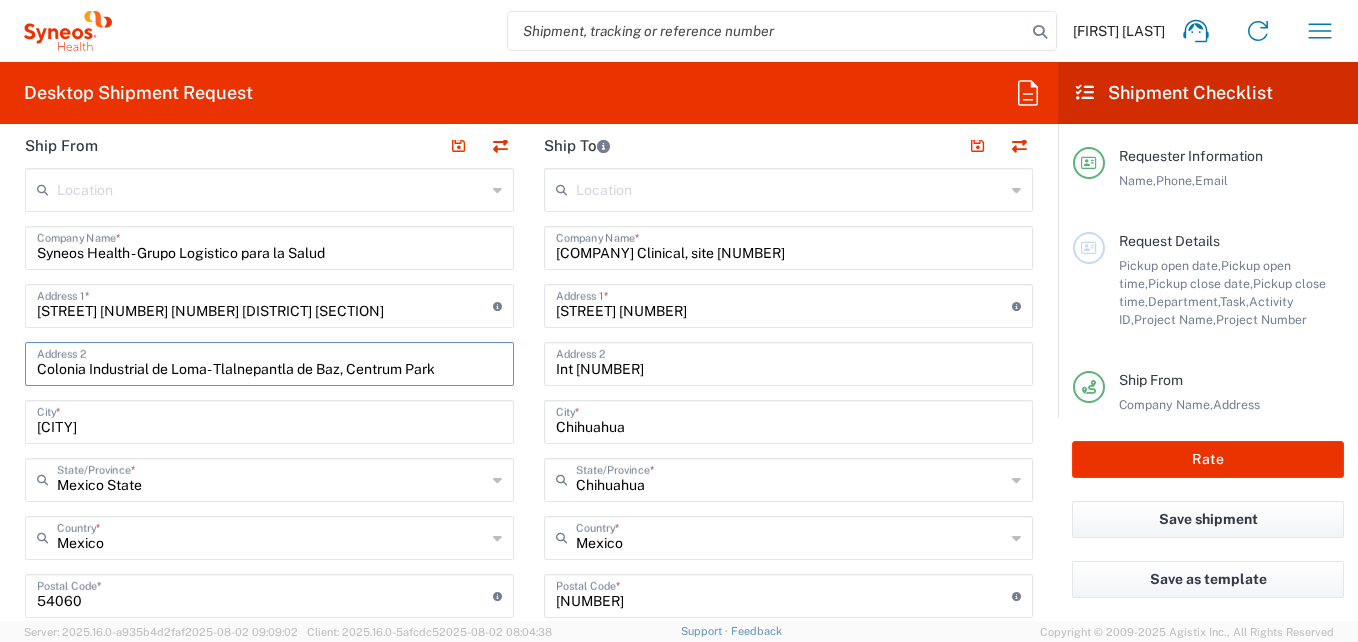 drag, startPoint x: 456, startPoint y: 371, endPoint x: -4, endPoint y: 357, distance: 460.21298 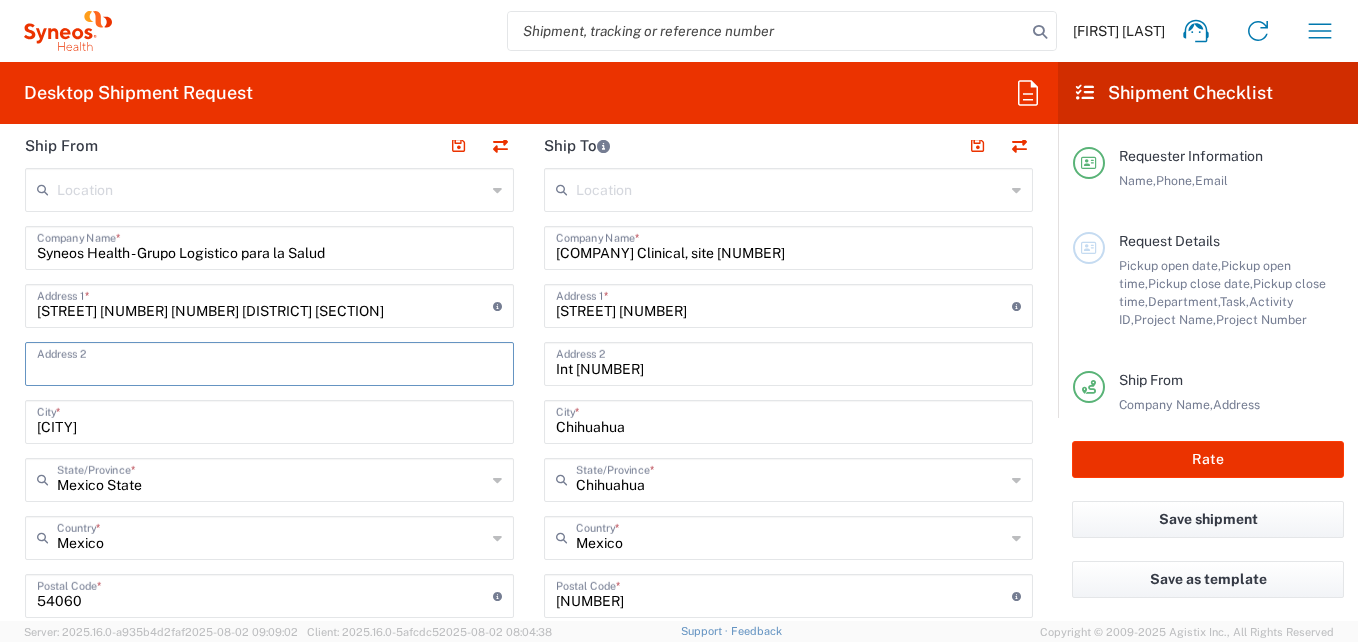 click at bounding box center (269, 362) 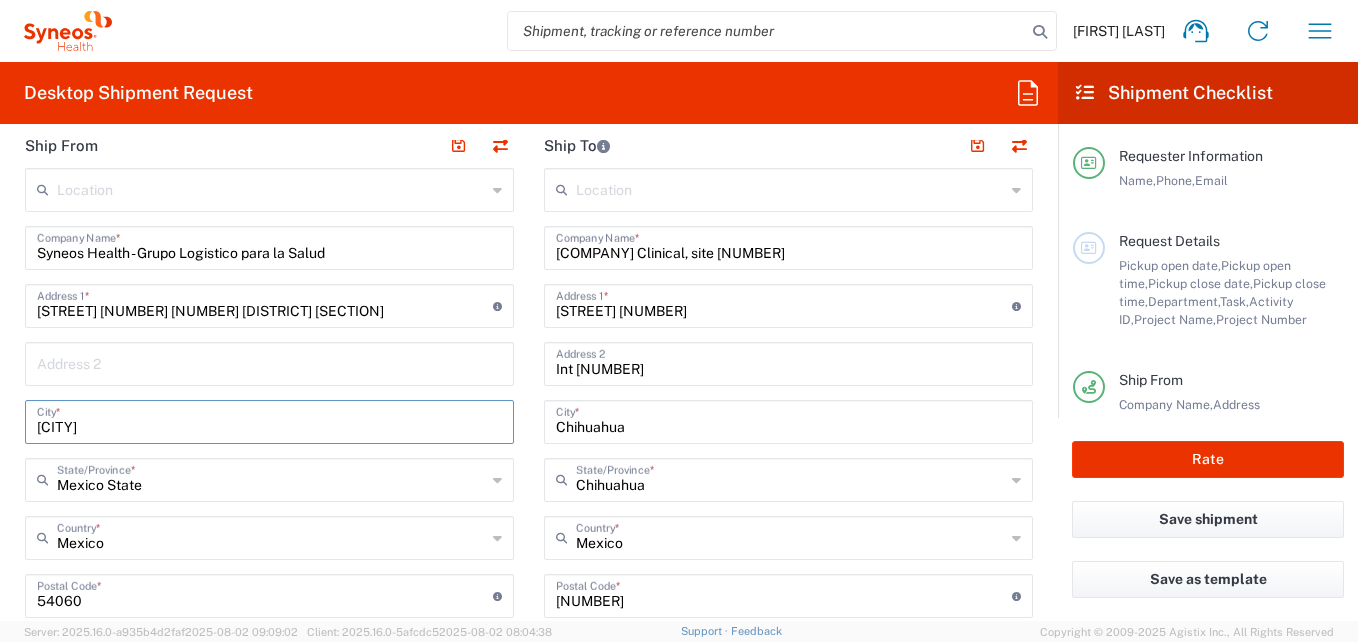 drag, startPoint x: 123, startPoint y: 432, endPoint x: -4, endPoint y: 425, distance: 127.192764 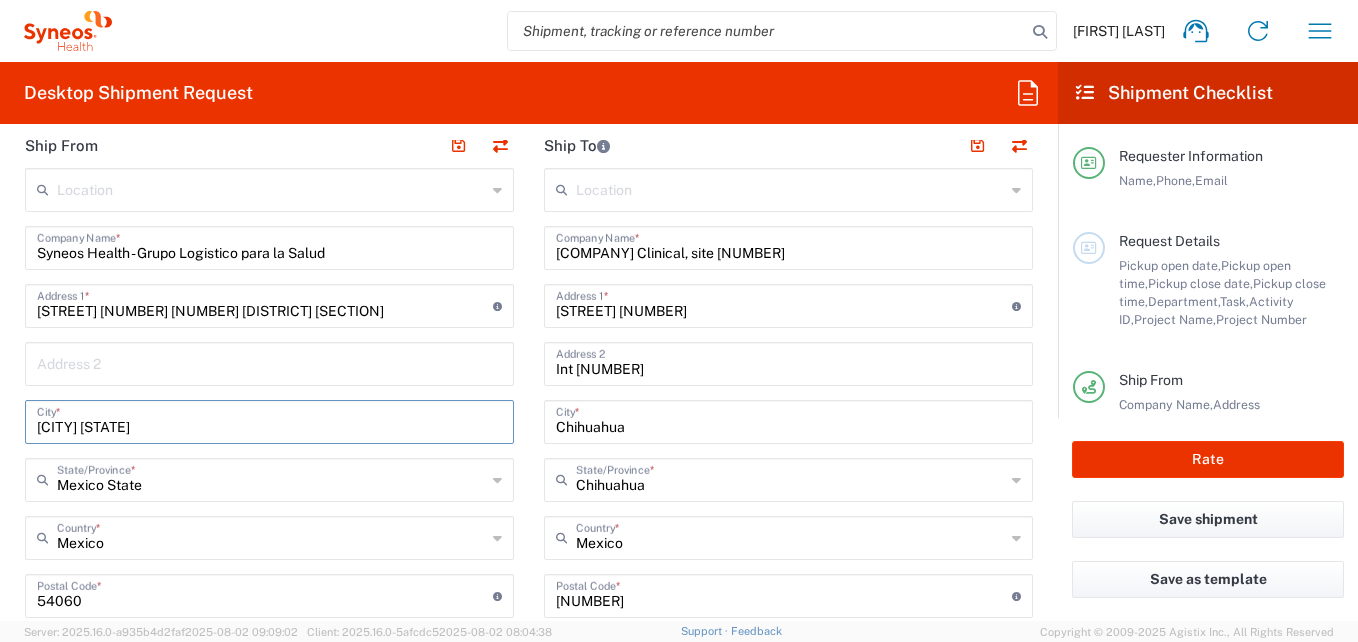 type on "[CITY] [STATE]" 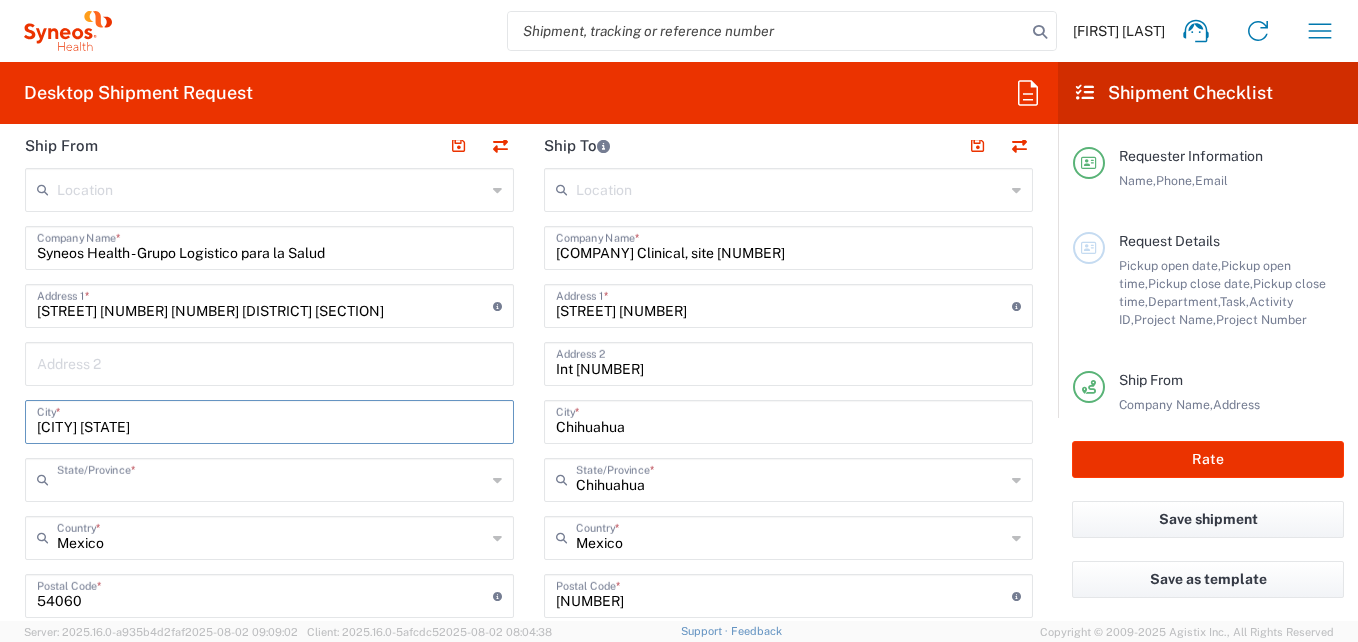 click at bounding box center [271, 478] 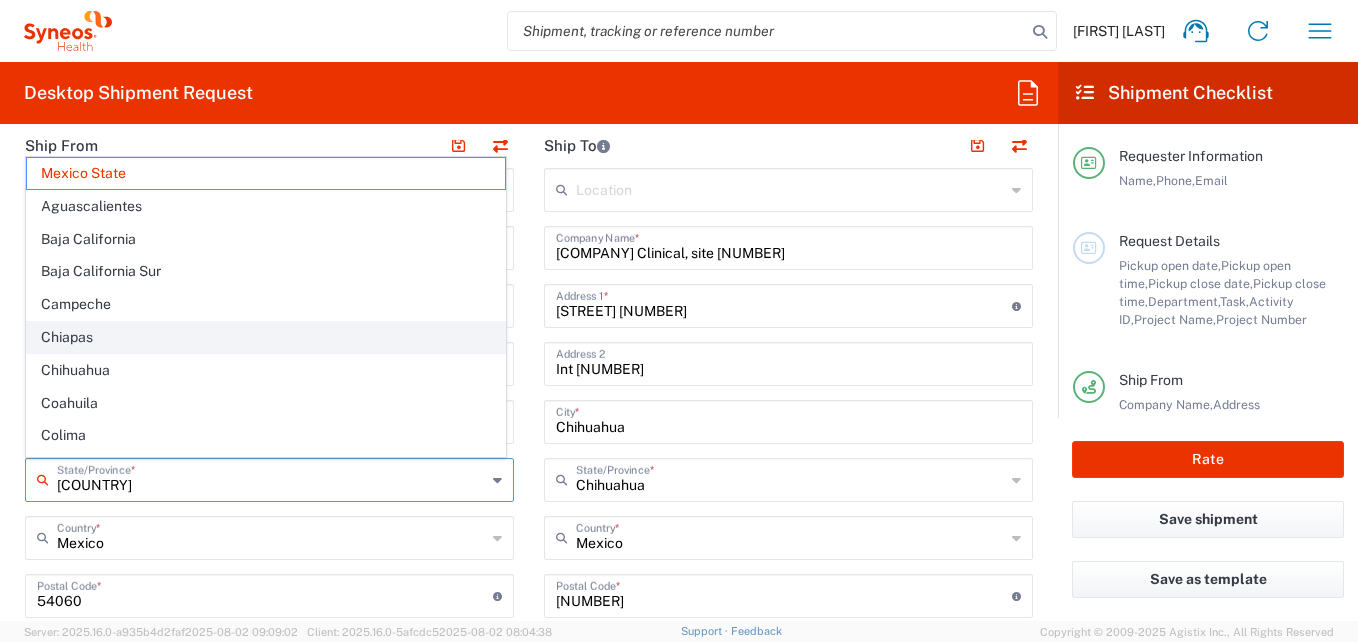 type on "Mexico State" 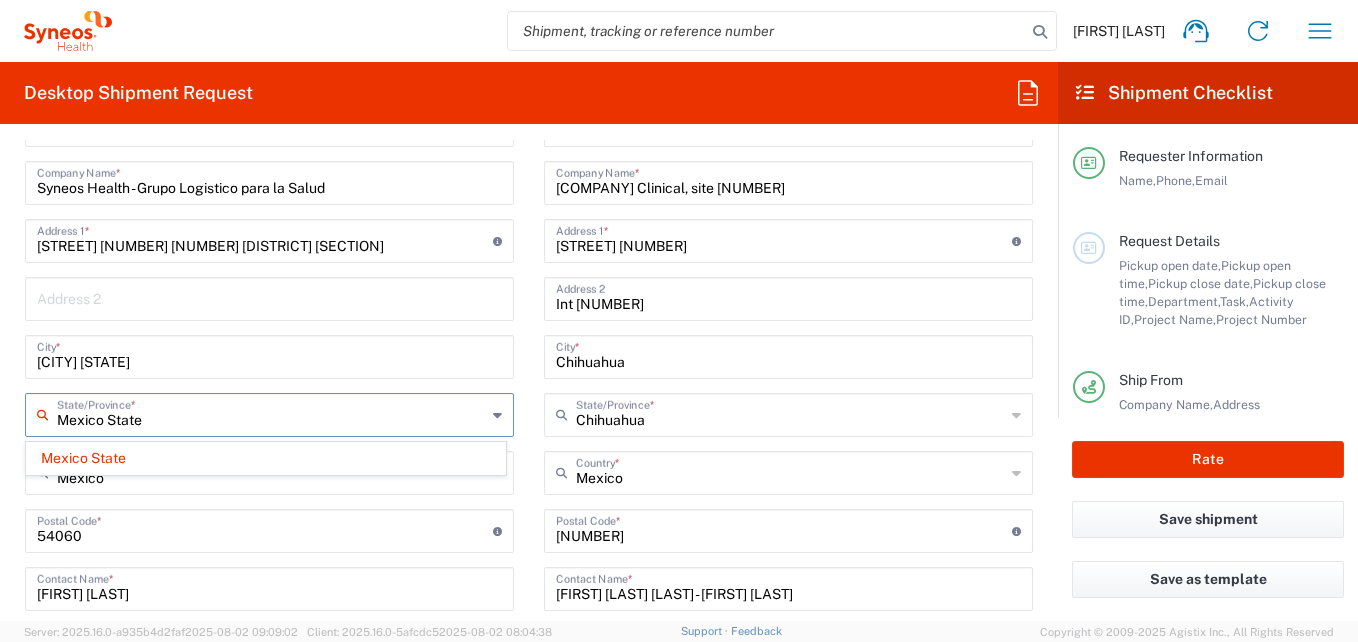 scroll, scrollTop: 900, scrollLeft: 0, axis: vertical 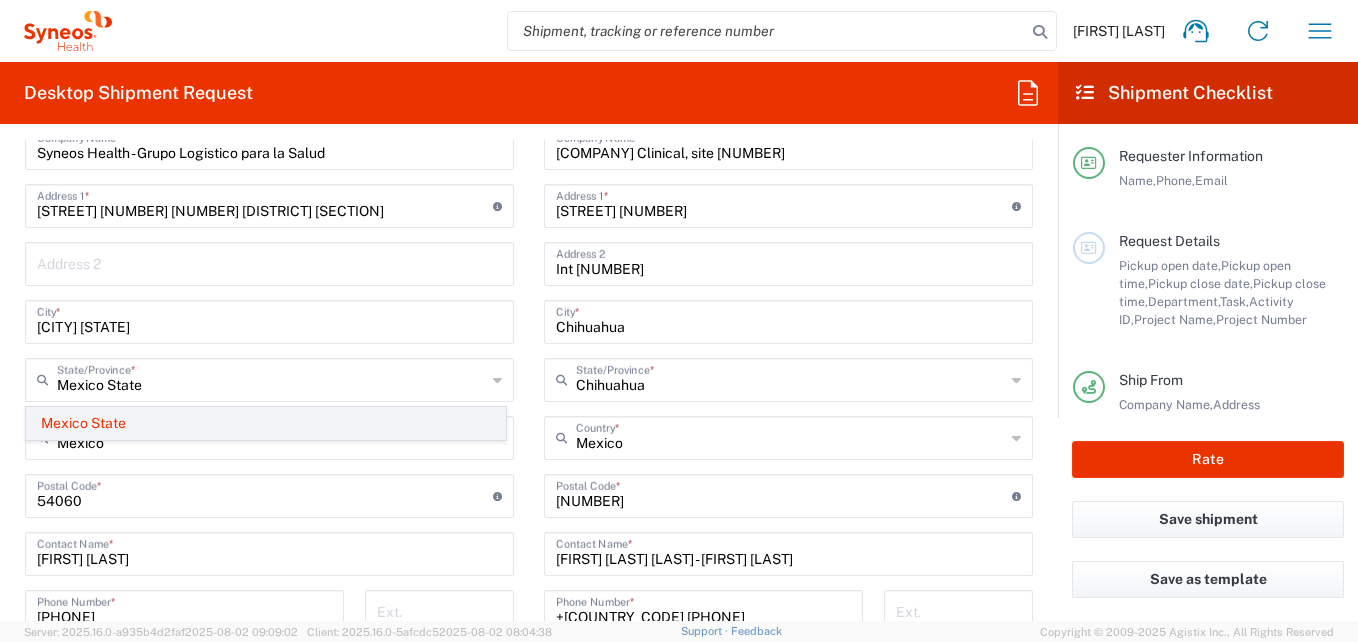 click on "Mexico State" 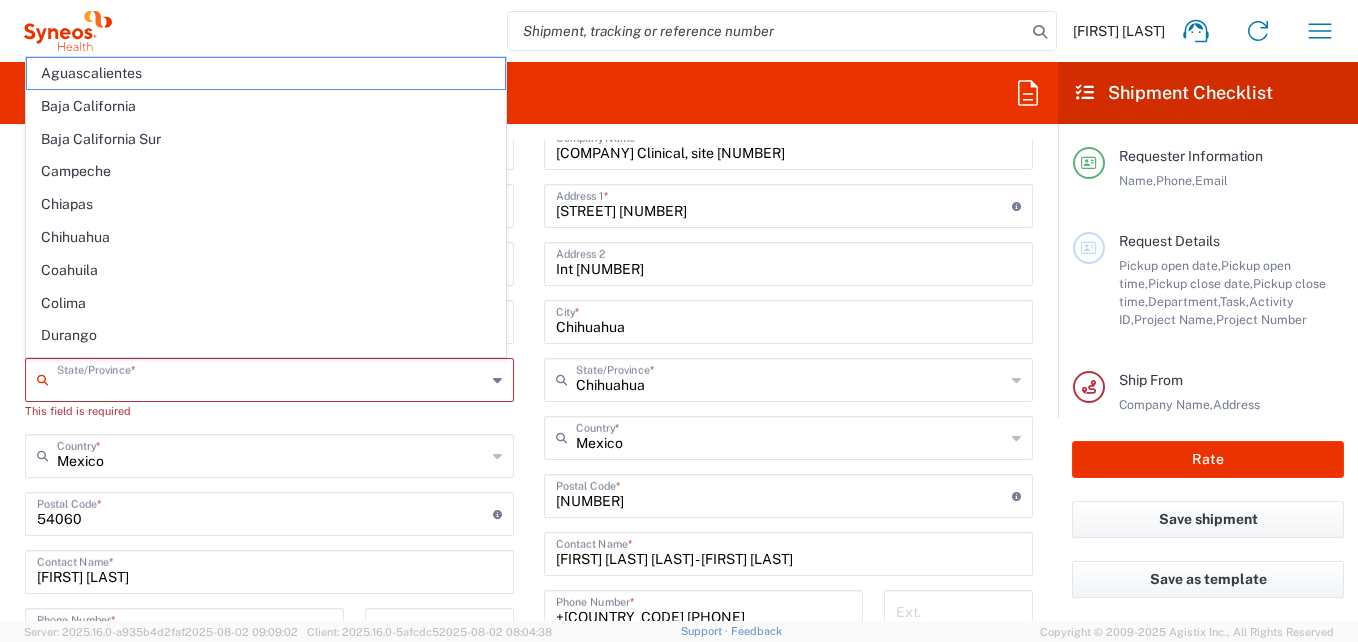 click at bounding box center [271, 378] 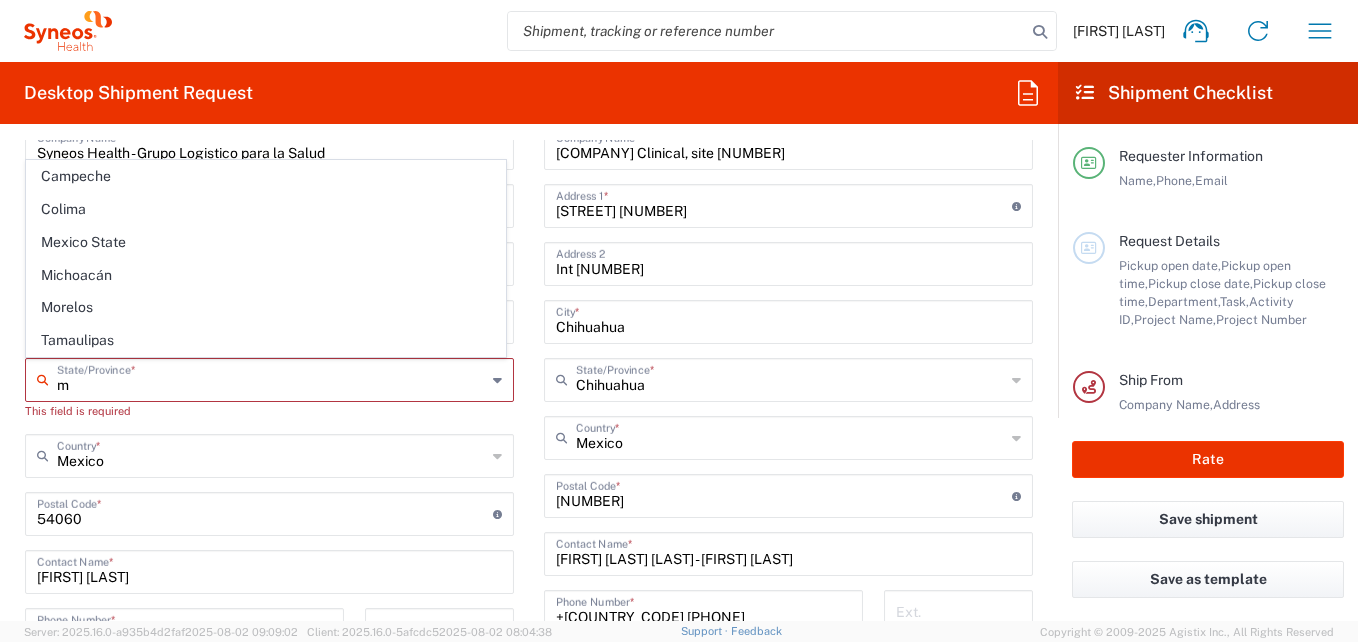 type on "[COUNTRY]" 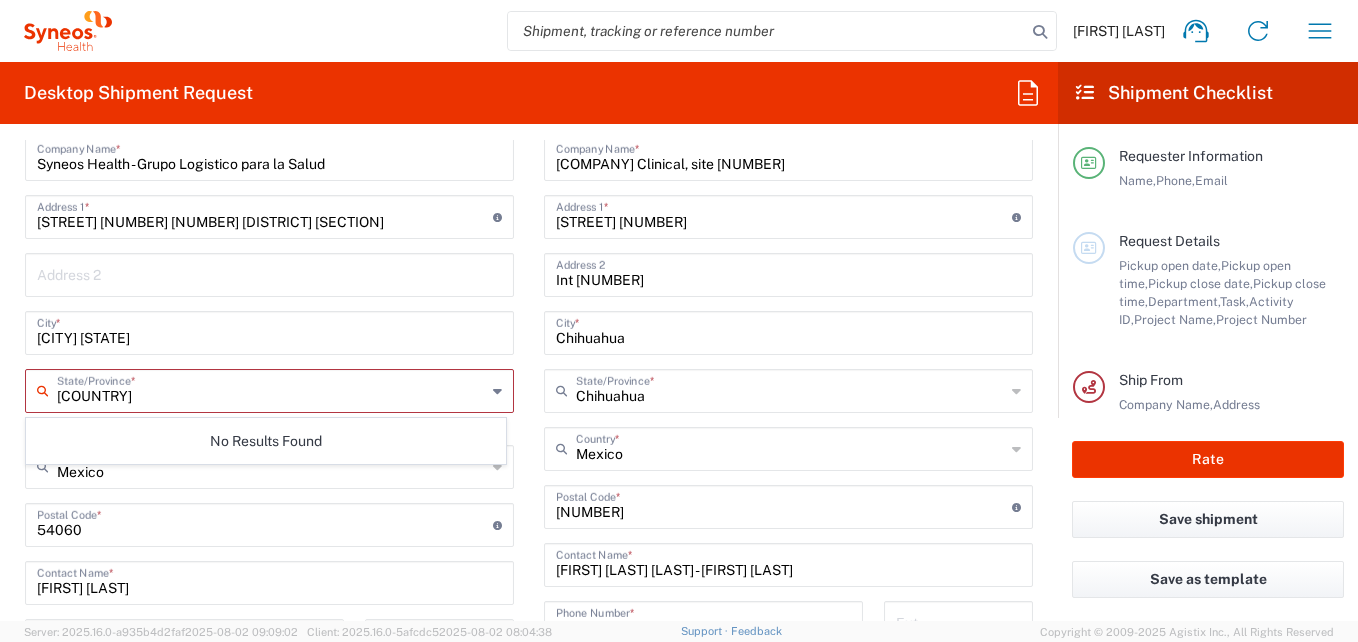 scroll, scrollTop: 900, scrollLeft: 0, axis: vertical 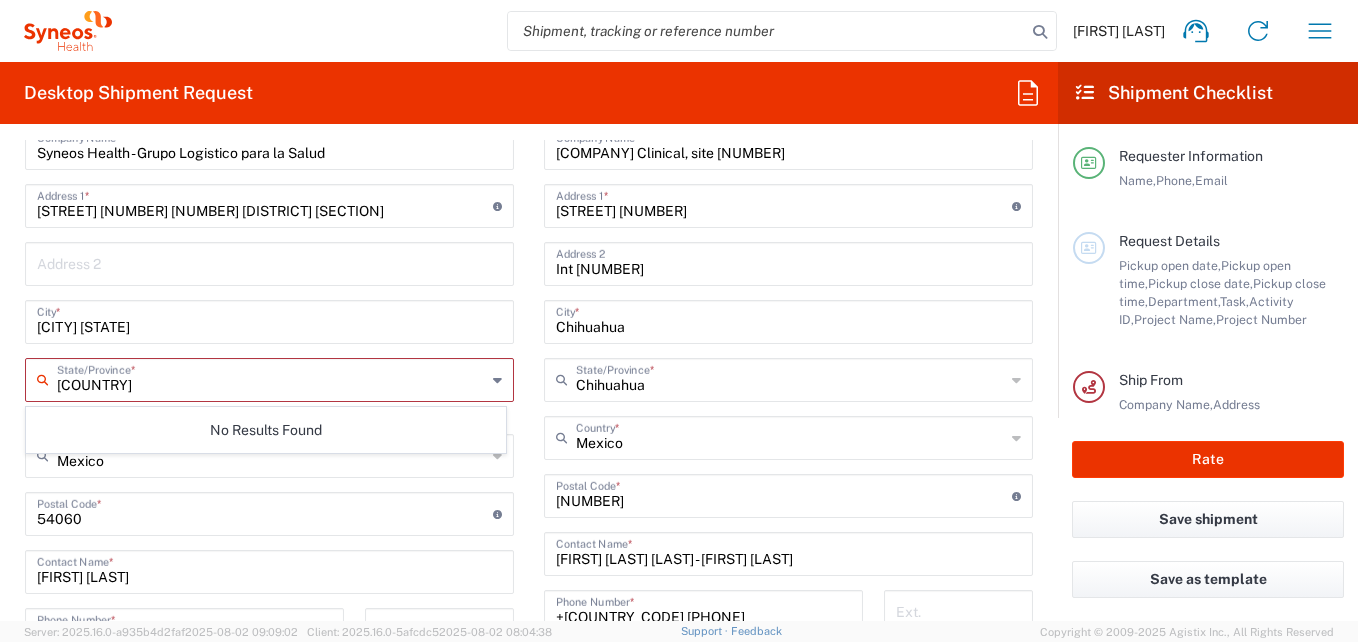 type 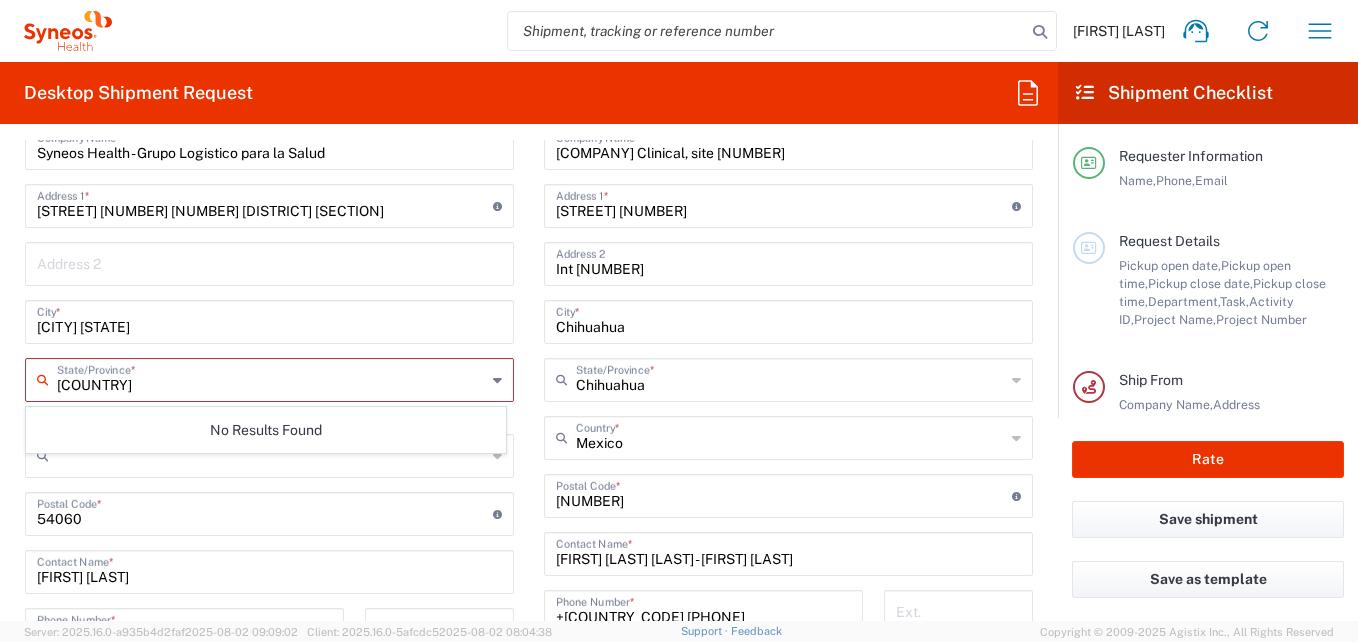 click at bounding box center [271, 454] 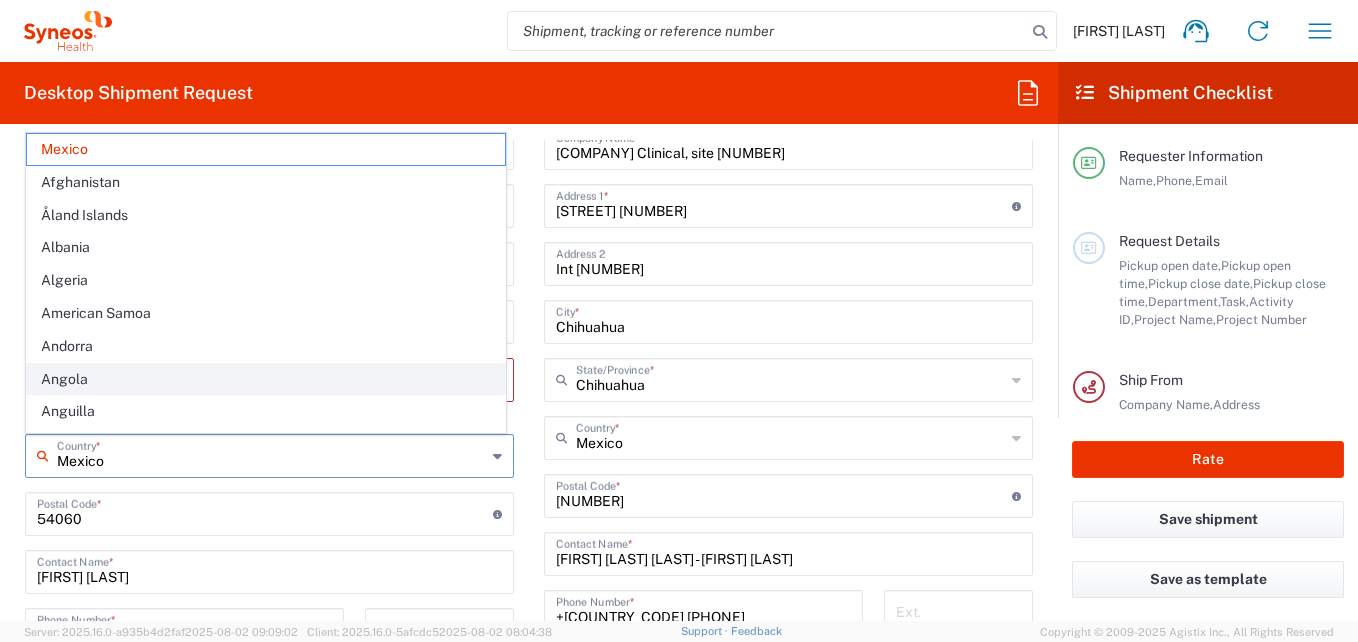 type on "Brazil" 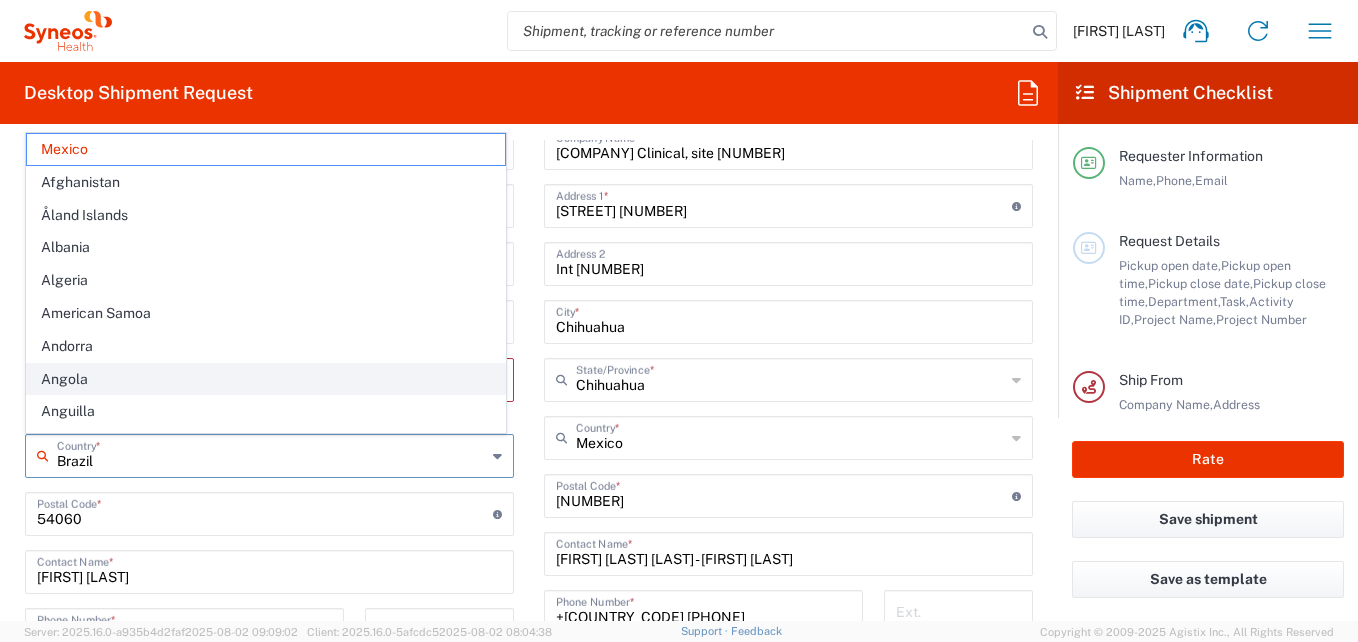 type on "Mexico State" 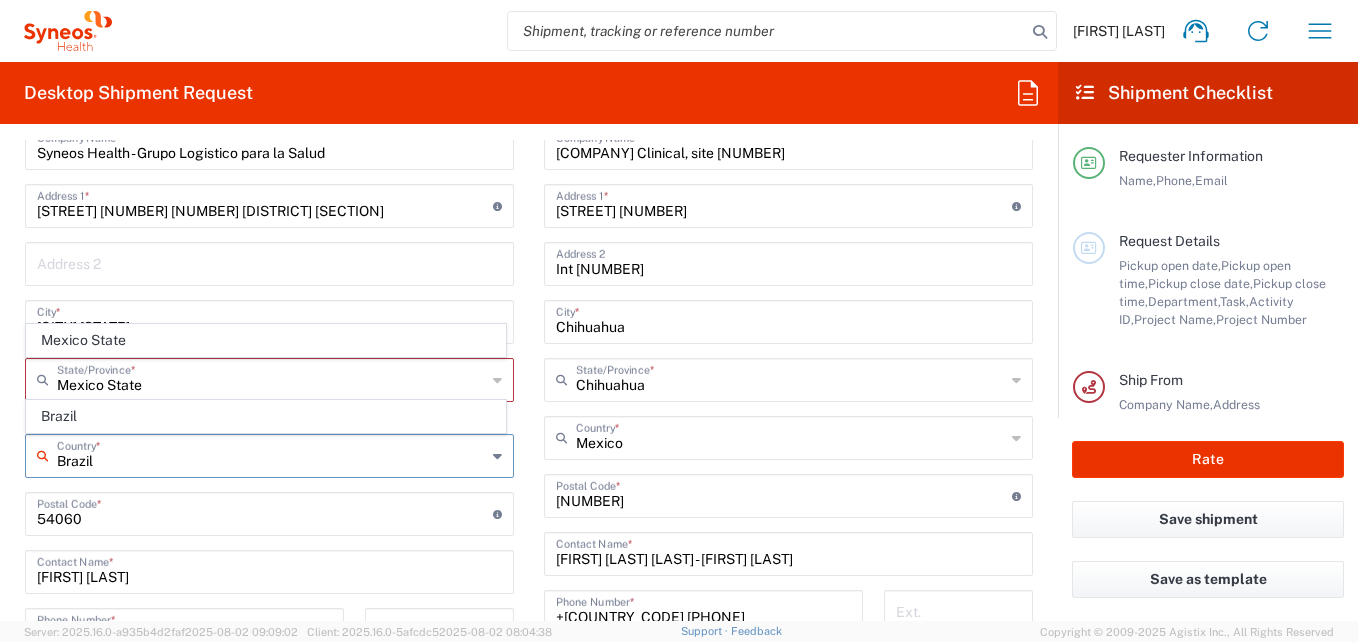 click at bounding box center [265, 512] 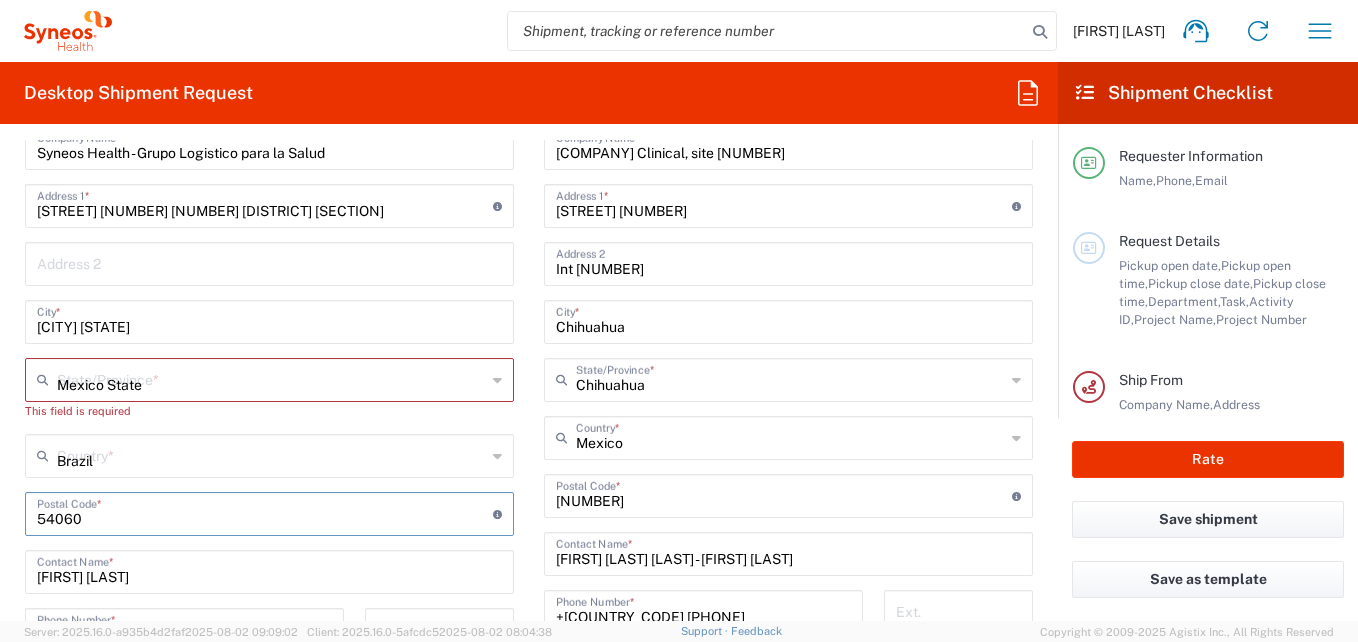 type 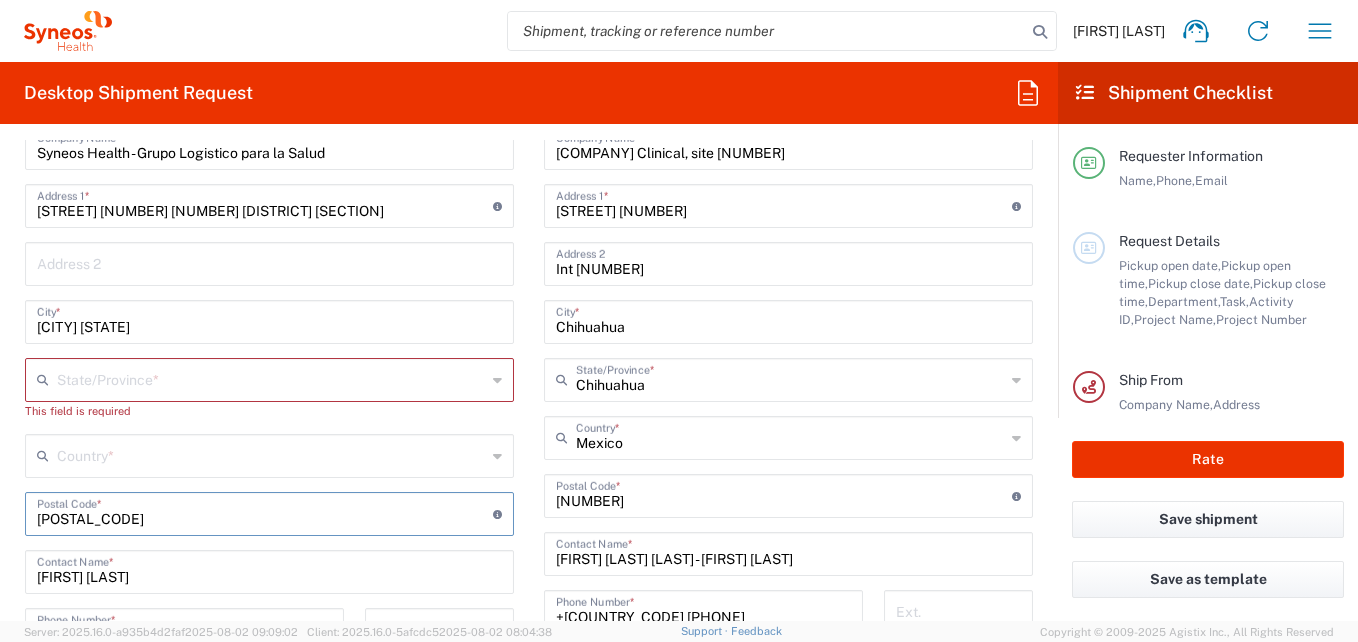 drag, startPoint x: 45, startPoint y: 526, endPoint x: 1, endPoint y: 525, distance: 44.011364 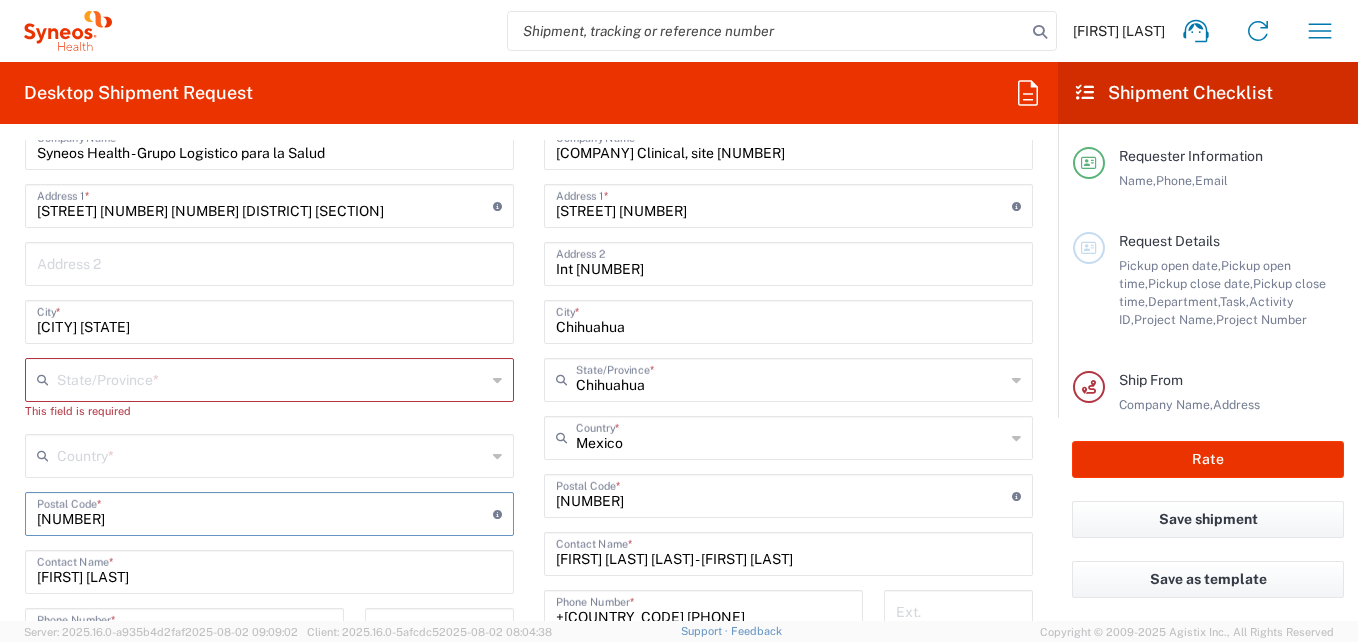 type on "[NUMBER]" 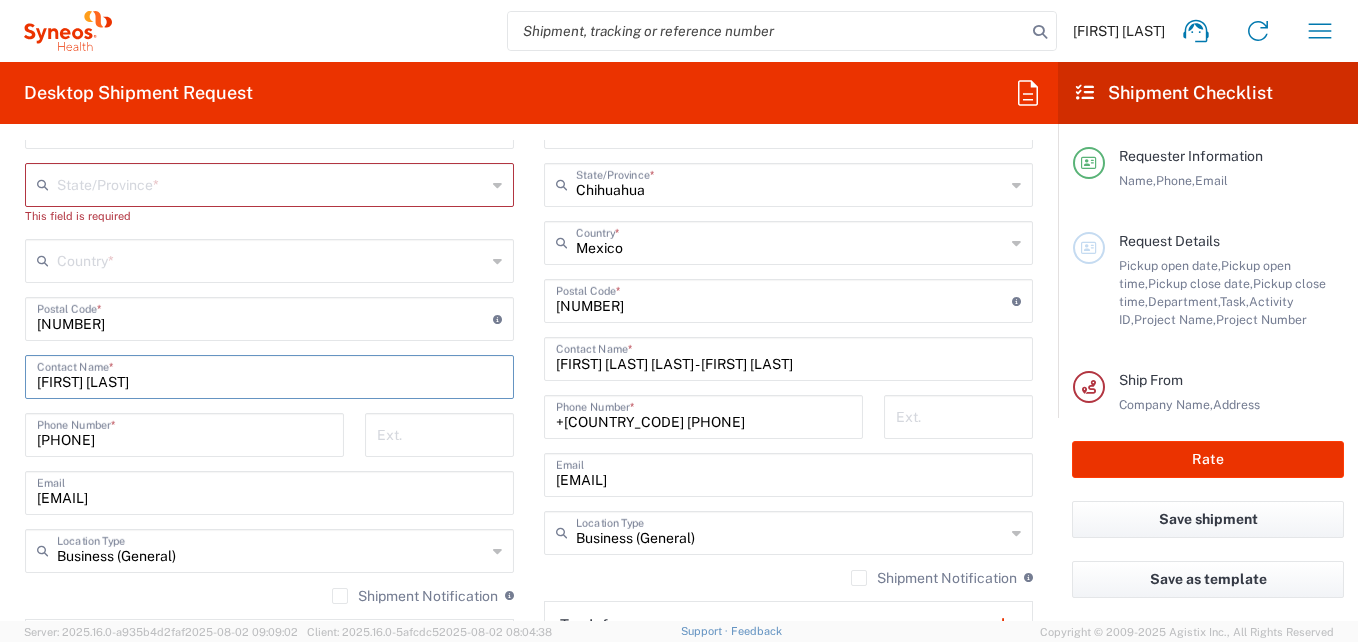 scroll, scrollTop: 1100, scrollLeft: 0, axis: vertical 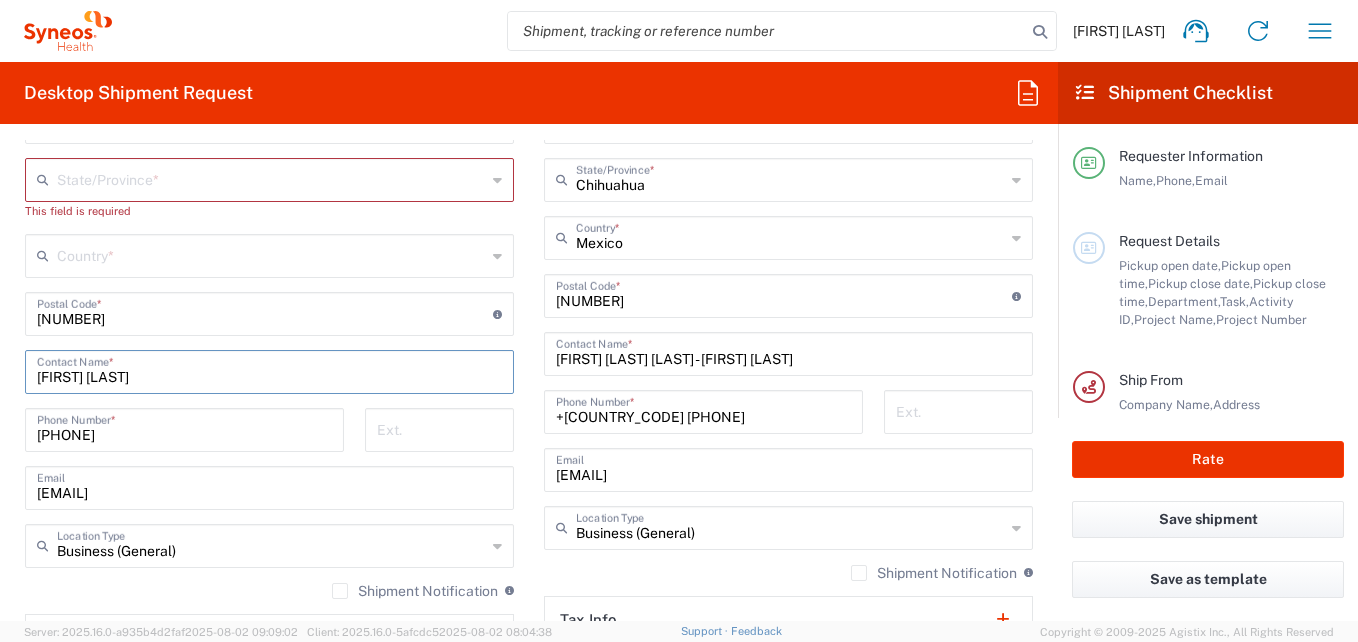 drag, startPoint x: 154, startPoint y: 382, endPoint x: 21, endPoint y: 381, distance: 133.00375 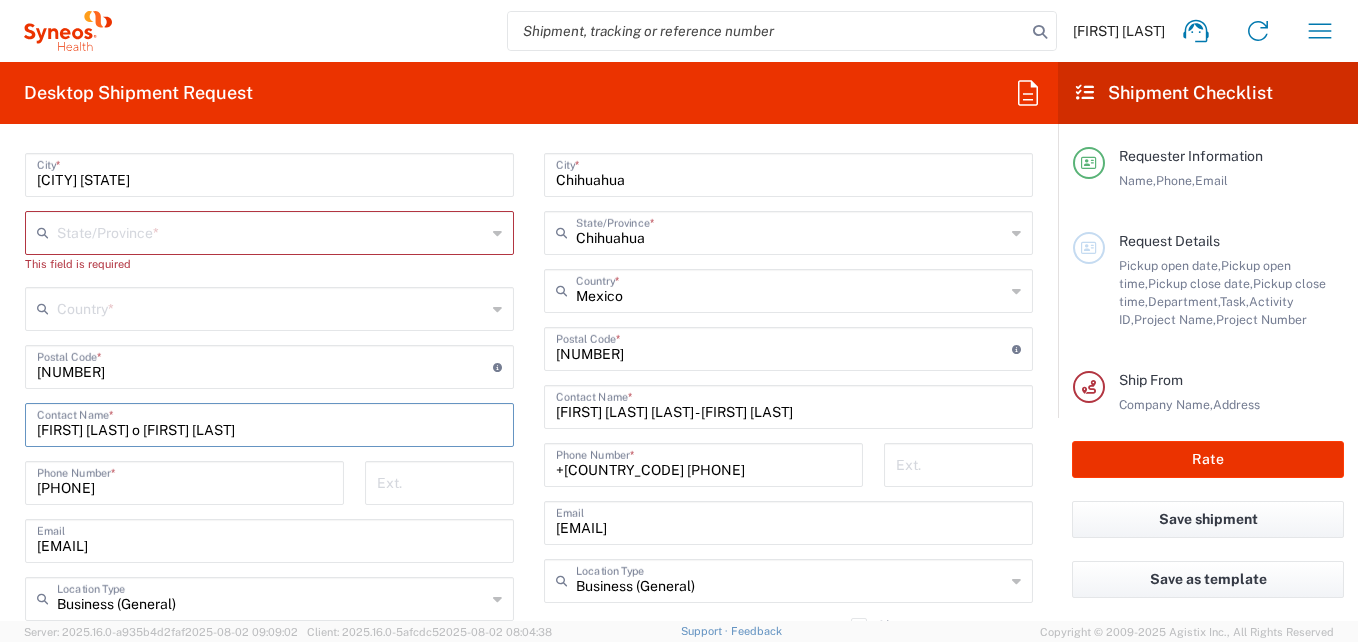 scroll, scrollTop: 1000, scrollLeft: 0, axis: vertical 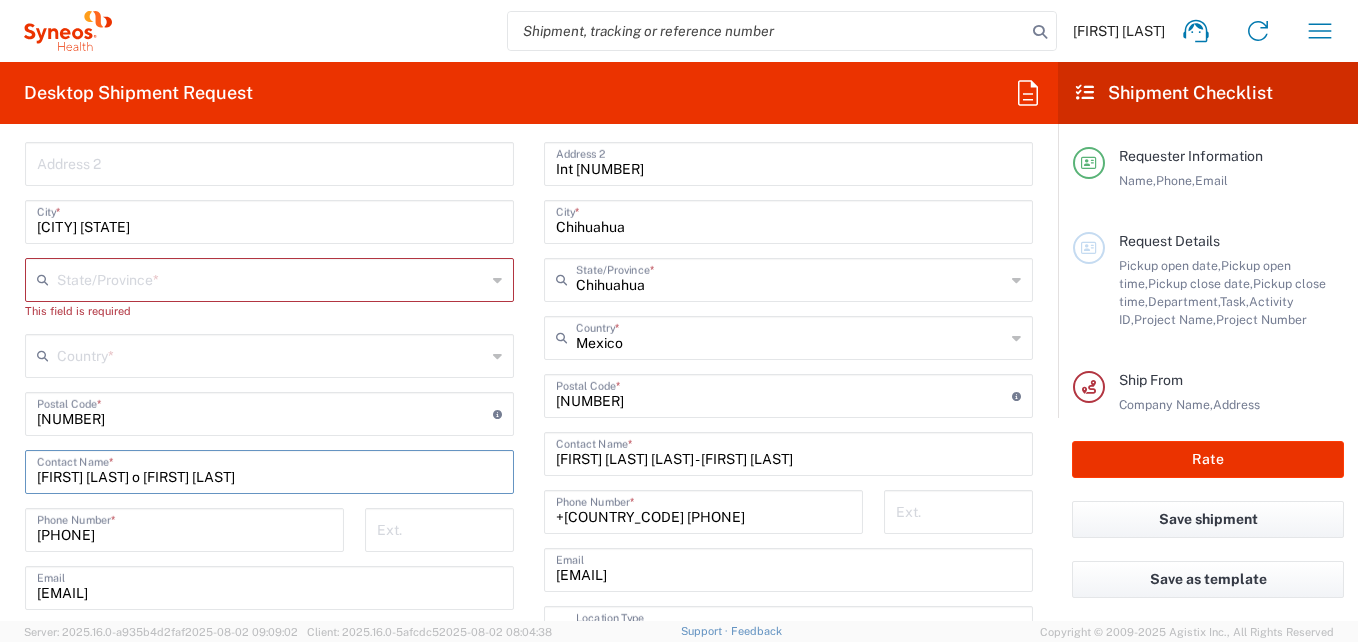 type on "[FIRST] [LAST] o [FIRST] [LAST]" 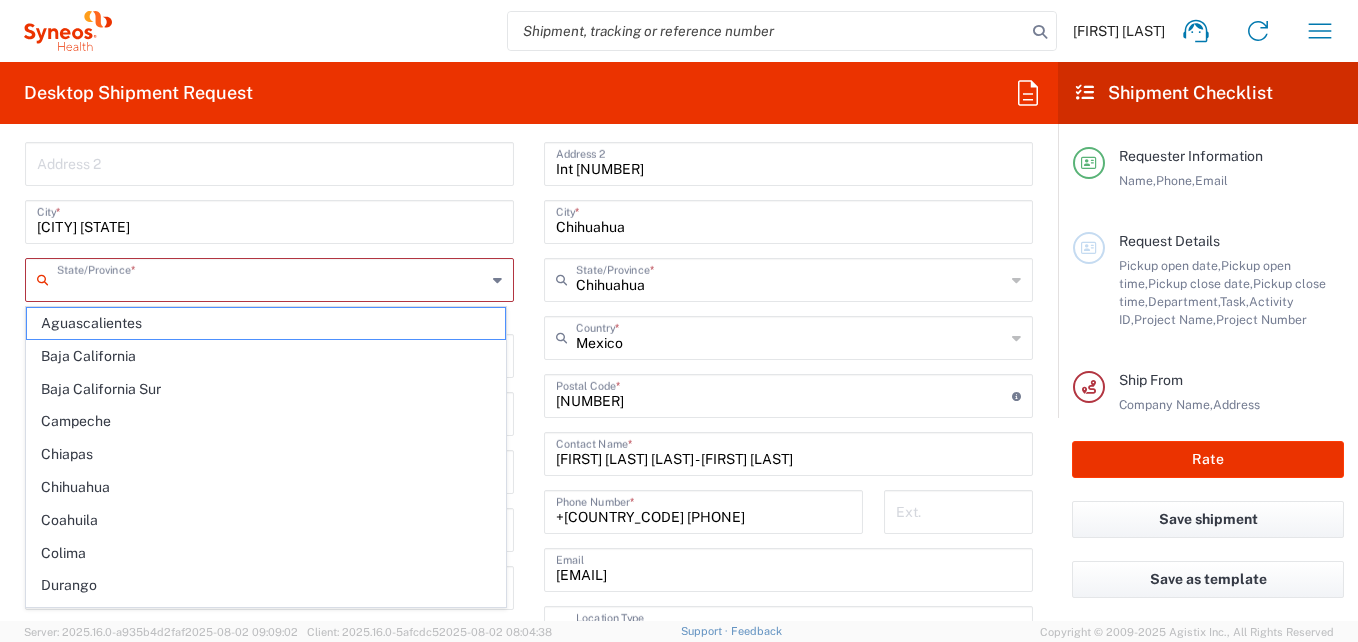 click at bounding box center (271, 278) 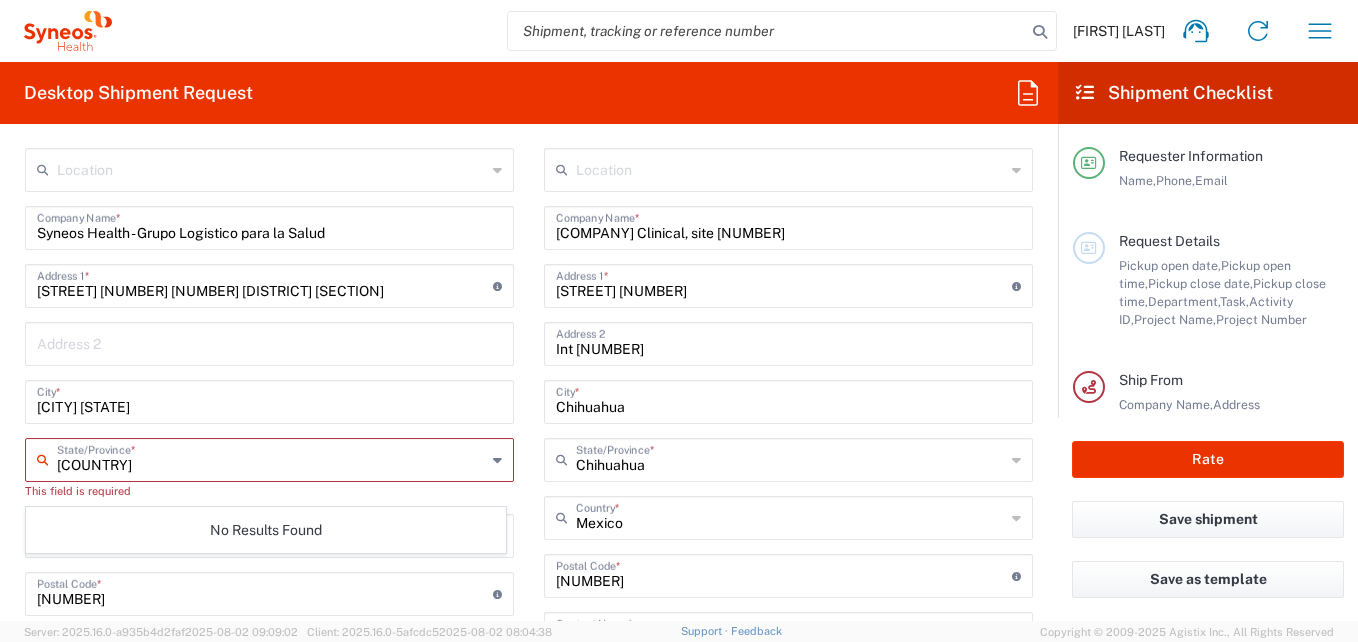 scroll, scrollTop: 800, scrollLeft: 0, axis: vertical 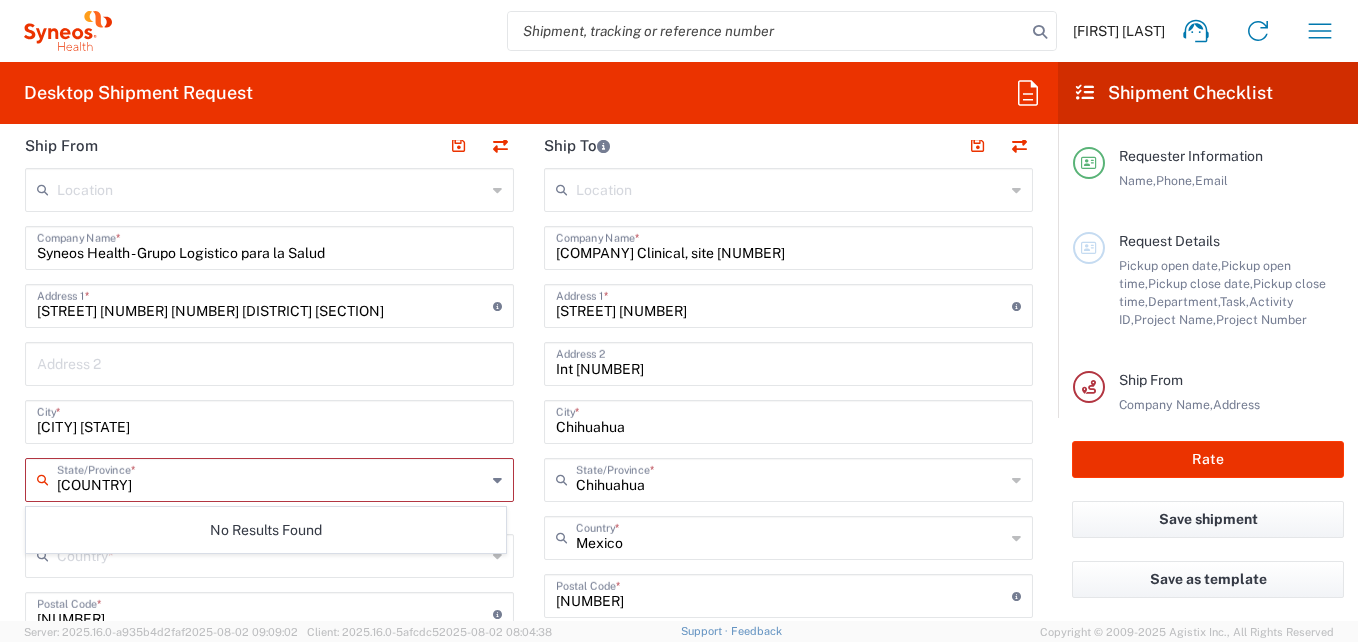 click on "[CITY] [STATE]" at bounding box center (269, 420) 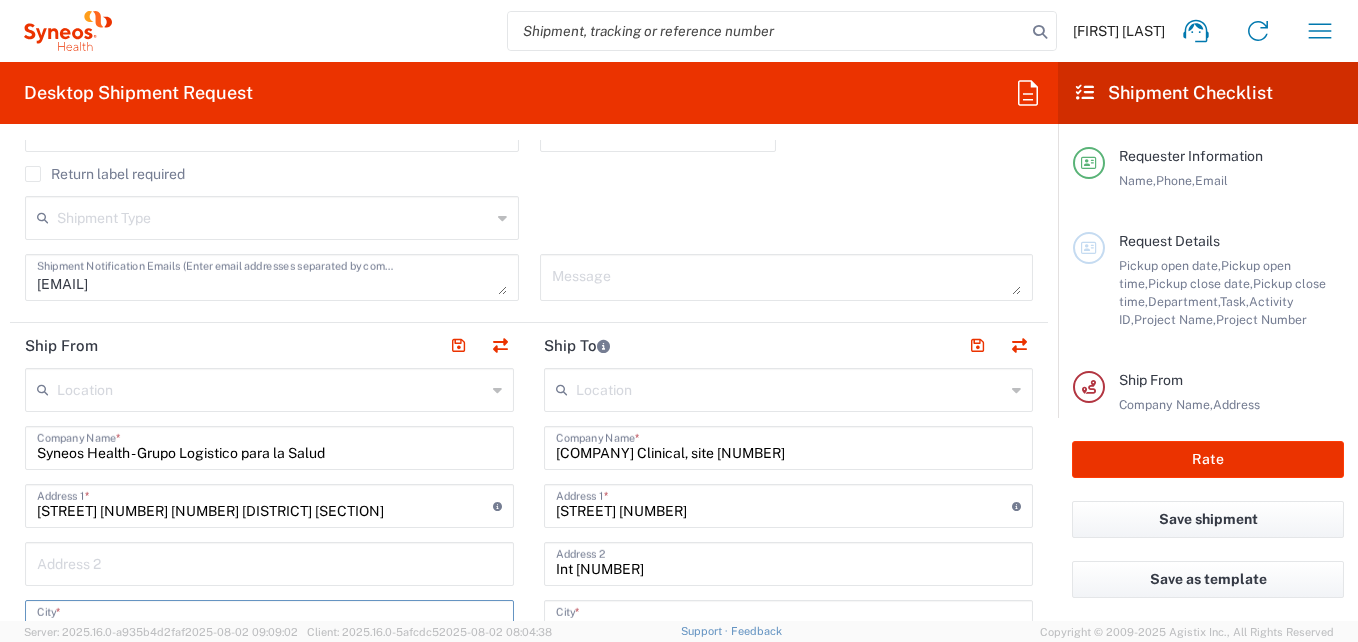 scroll, scrollTop: 700, scrollLeft: 0, axis: vertical 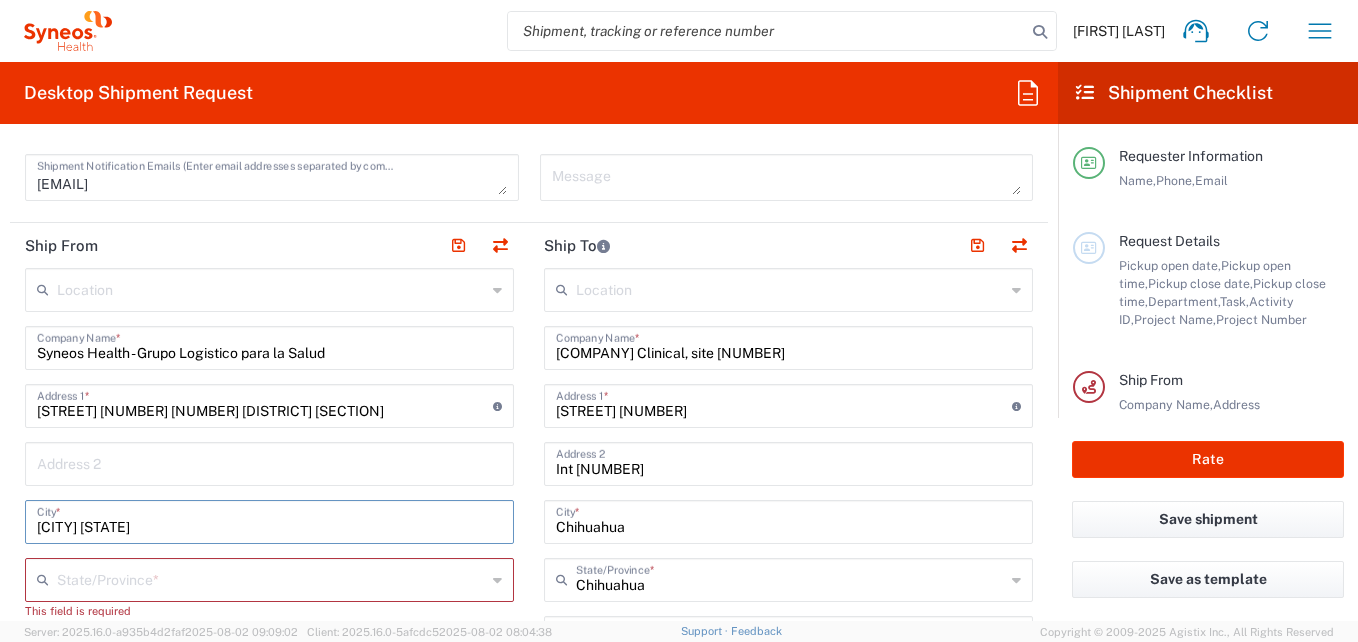 click on "Chihuahua" at bounding box center (788, 520) 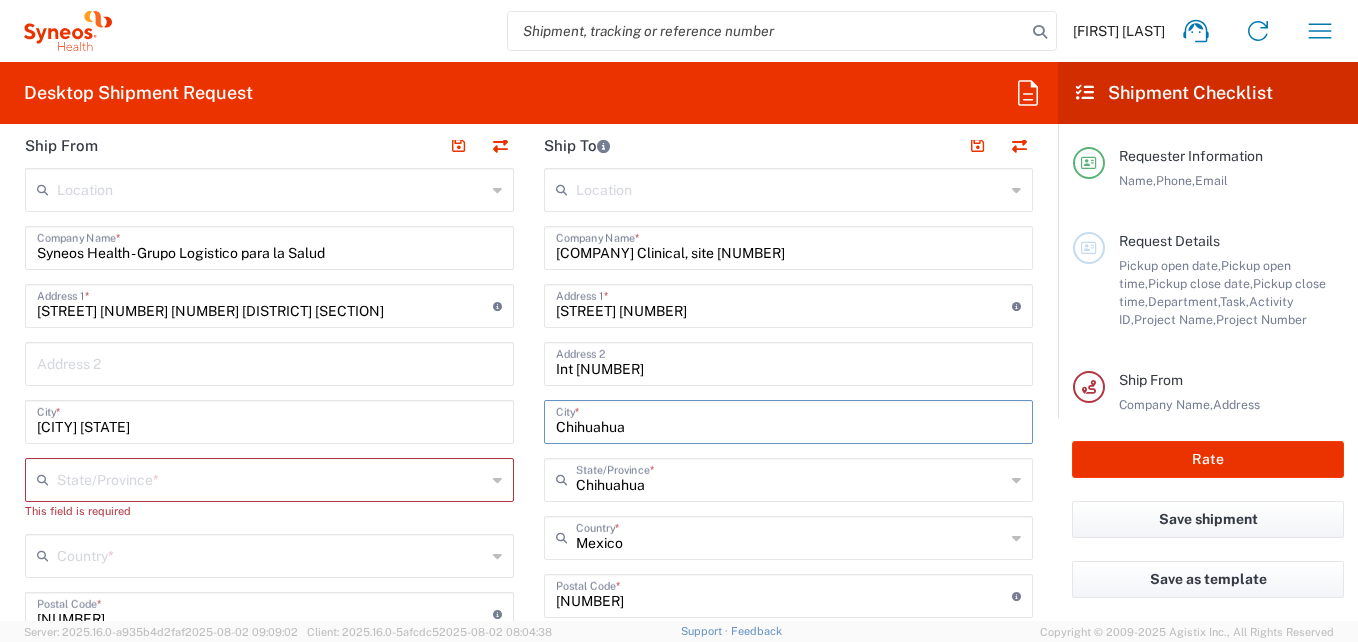 scroll, scrollTop: 900, scrollLeft: 0, axis: vertical 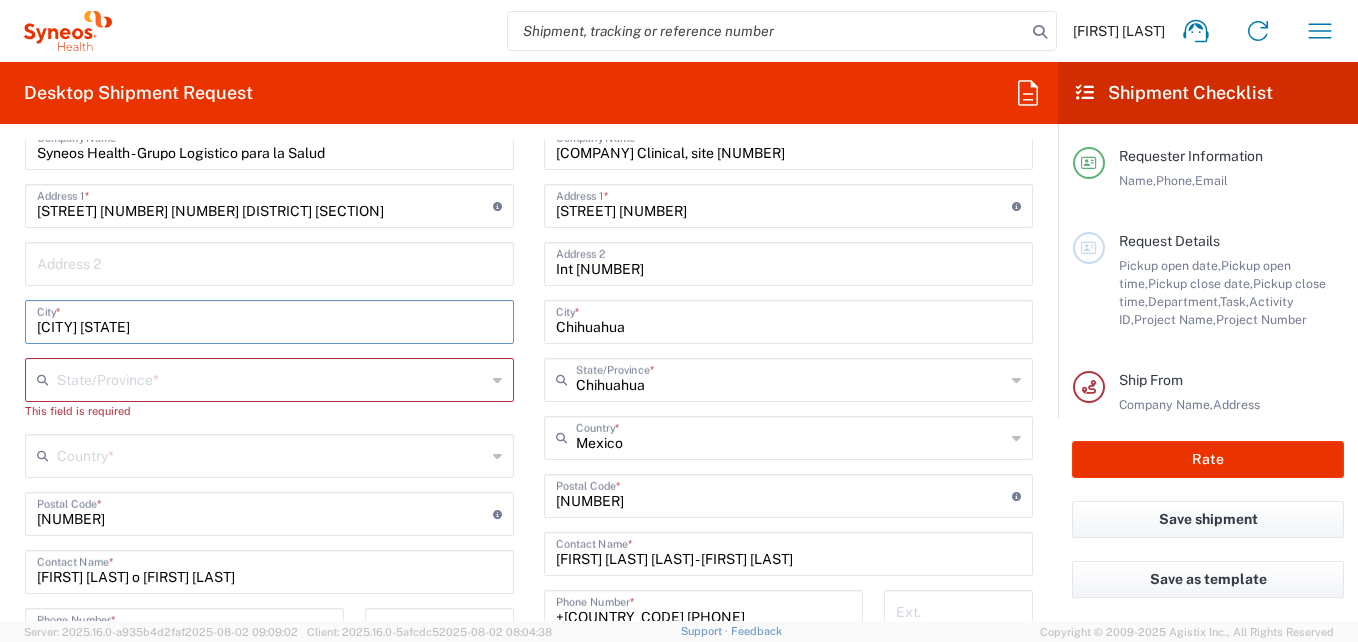click on "[CITY] [STATE]" at bounding box center [269, 320] 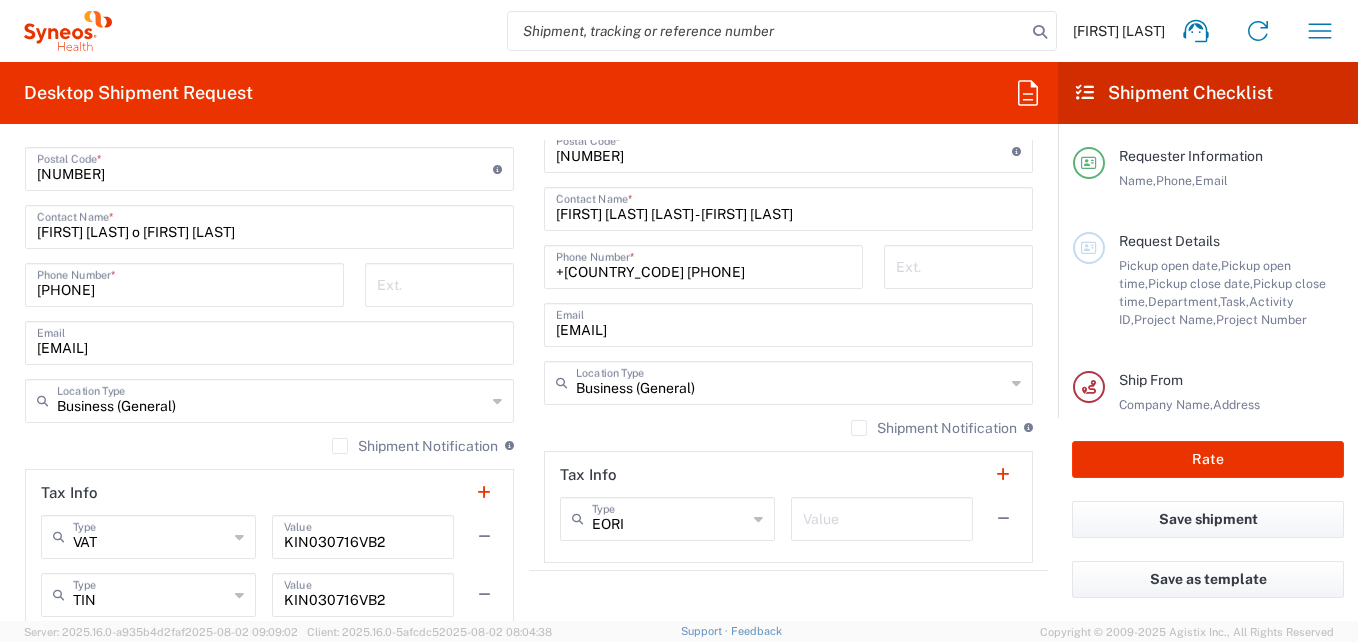 scroll, scrollTop: 1000, scrollLeft: 0, axis: vertical 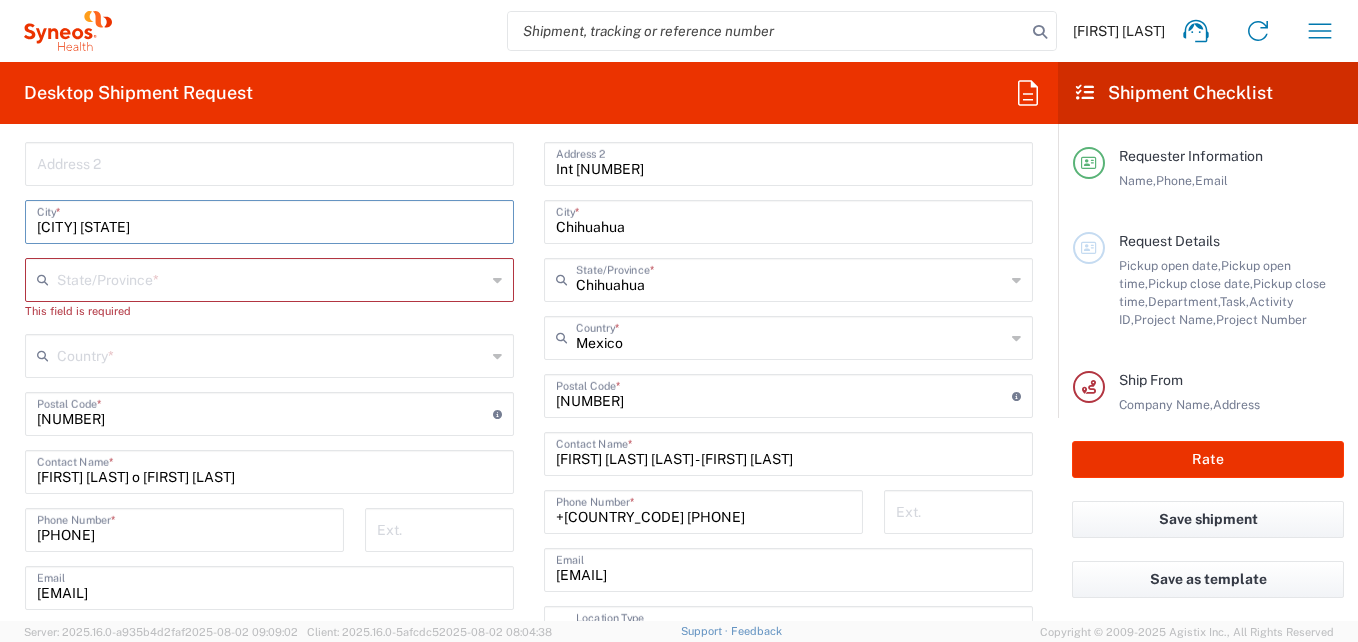 click at bounding box center (265, 412) 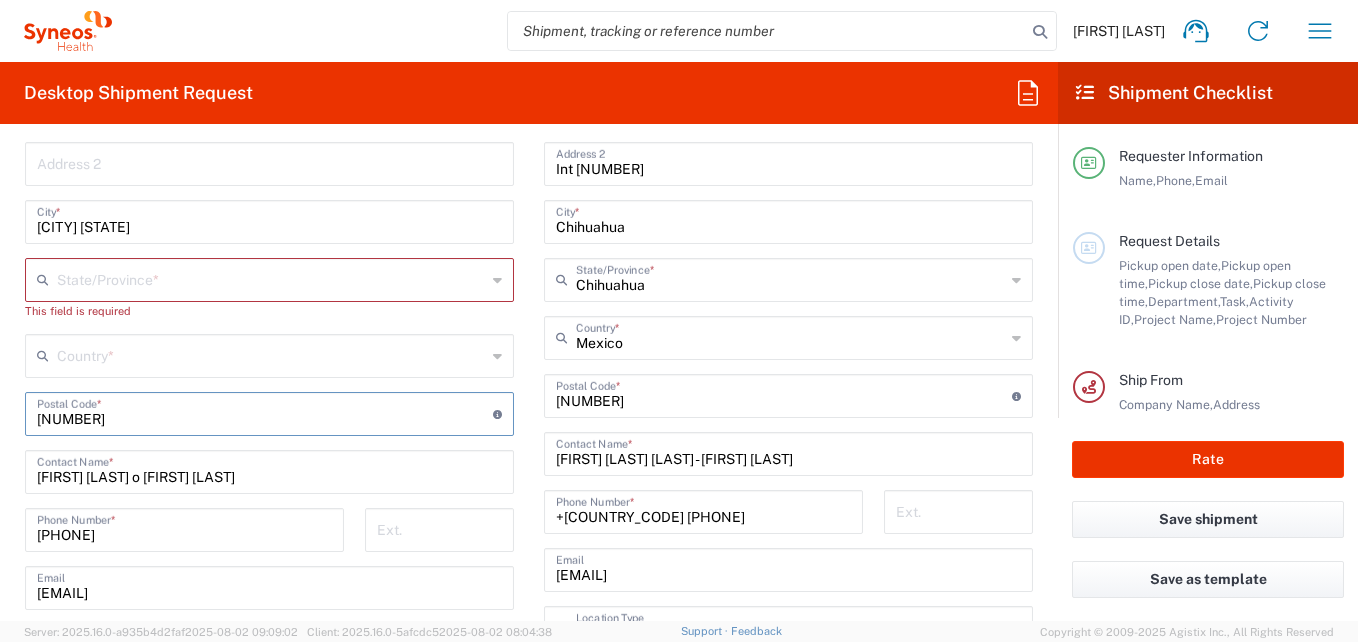 type on "Mexico State" 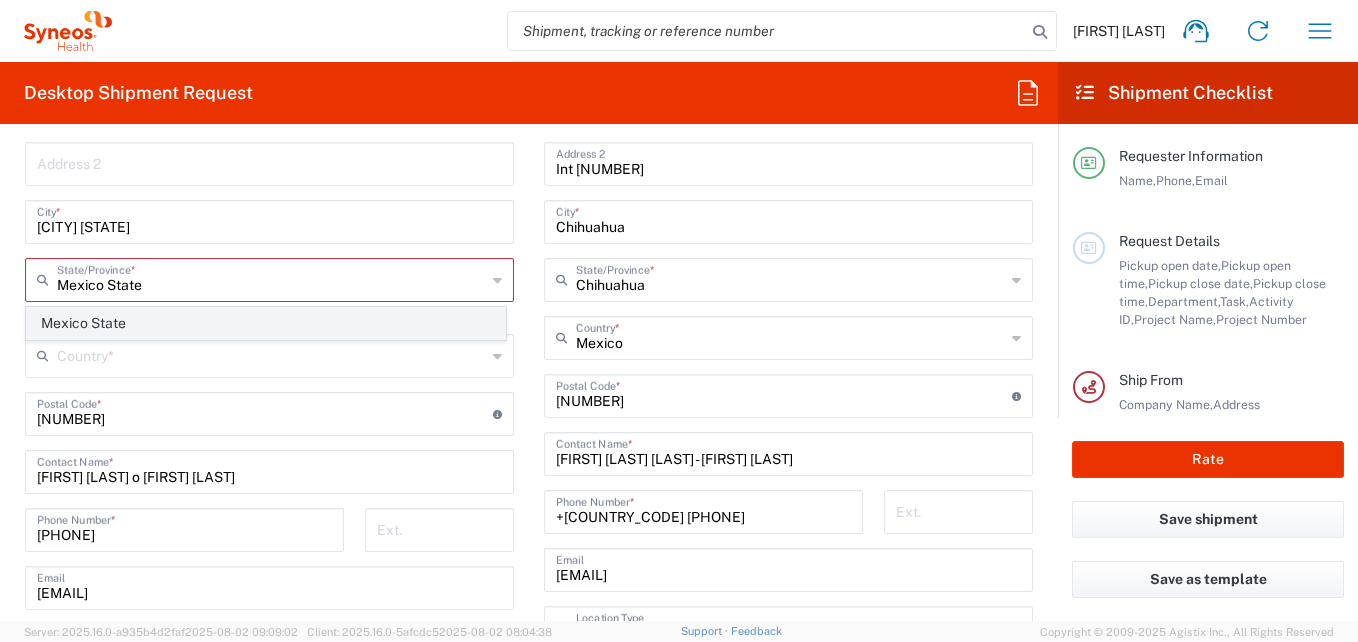 click on "Mexico State" 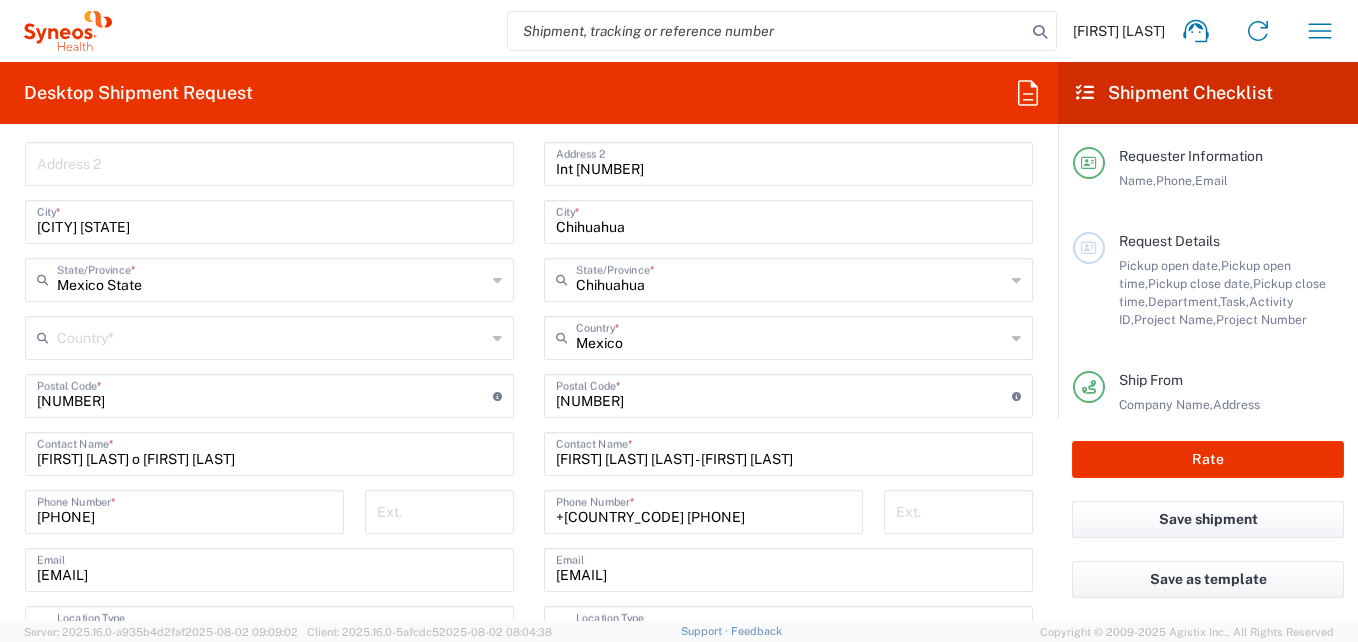 click at bounding box center [271, 336] 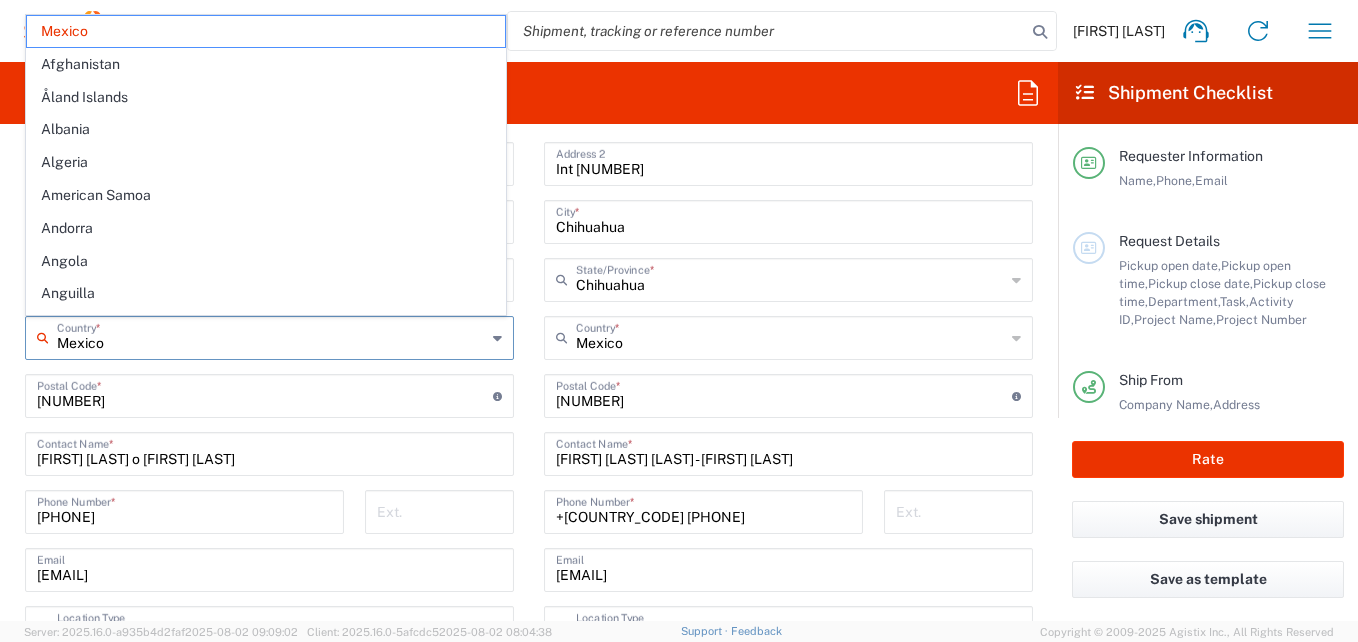 click on "Location  Addison Whitney LLC-Morrisvile NC US Barcelona-Syneos Health BioSector 2 LLC- New York US Boco Digital Media Caerus Marketing Group LLC-Morrisville NC US Chamberlain Communications LLC-New York US Chandler Chicco Agency, LLC-New York US Genico, LLC Gerbig Snell/Weisheimer Advert- Westerville OH Haas & Health Partner Public Relations GmbH Illingworth Research Group Ltd-Macclesfield UK Illingworth Rsrch Grp (France) Illingworth Rsrch Grp (Italy) Illingworth Rsrch Grp (Spain) Illingworth Rsrch Grp (USA) In Illingworth Rsrch Grp(Australi INC Research Clin Svcs Mexico inVentiv Health Philippines, Inc. IRG - Morrisville Warehouse IVH IPS Pvt Ltd- India IVH Mexico SA de CV NAVICOR GROUP, LLC- New York US PALIO + IGNITE, LLC- Westerville OH US Pharmaceutical Institute LLC- Morrisville NC US PT Syneos Health Indonesia Rx dataScience Inc-Morrisville NC US RxDataScience India Private Lt Syneos Health (Beijing) Inc.Lt Syneos Health (Shanghai) Inc. Ltd. Syneos Health (Thailand) Limit Syneos Health Argentina SA" 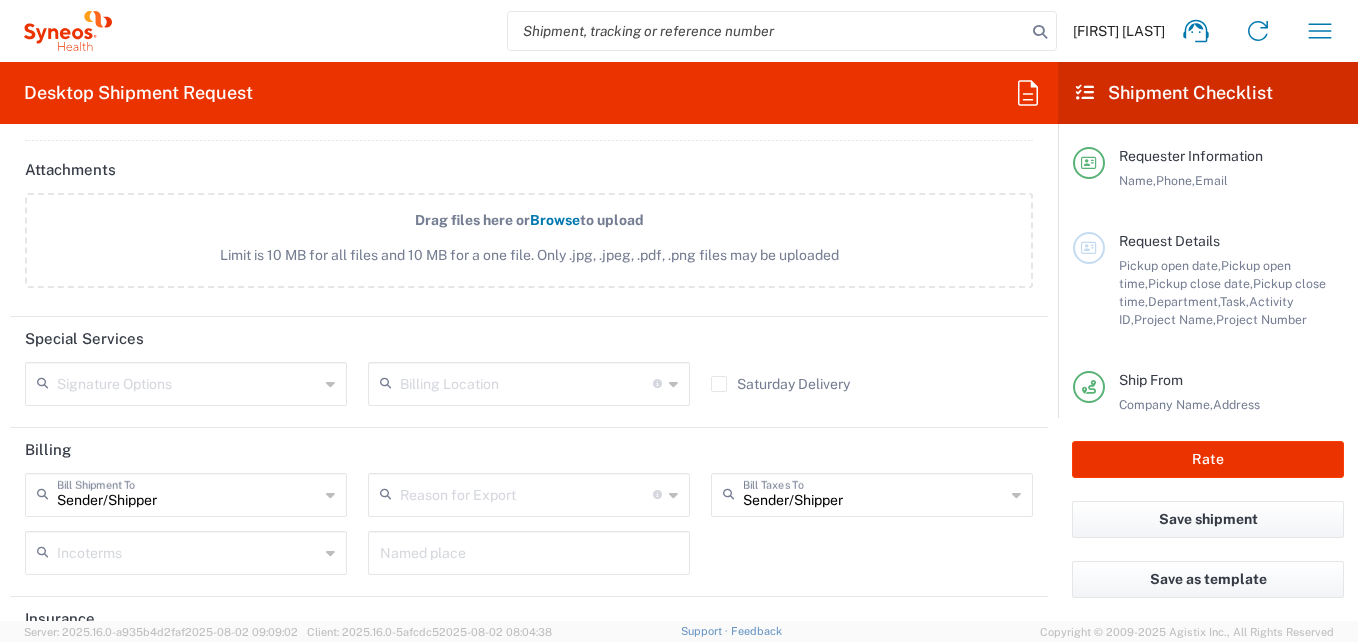 scroll, scrollTop: 2605, scrollLeft: 0, axis: vertical 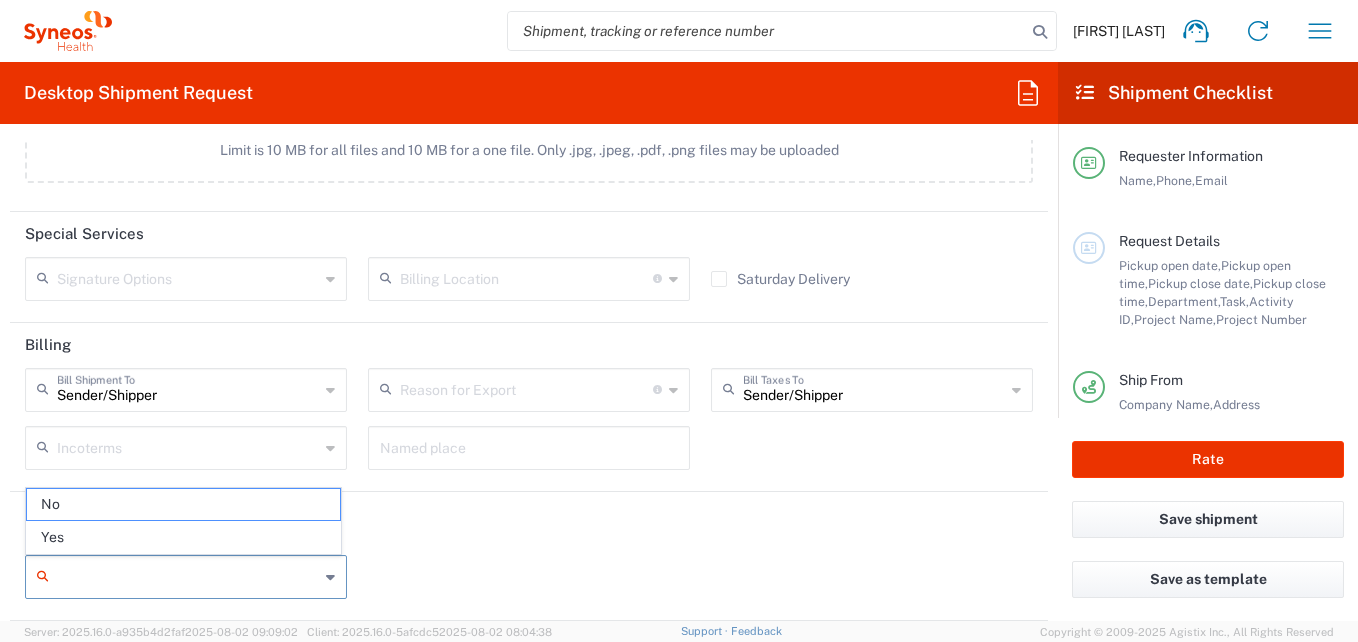 click on "Insurance required" at bounding box center [188, 577] 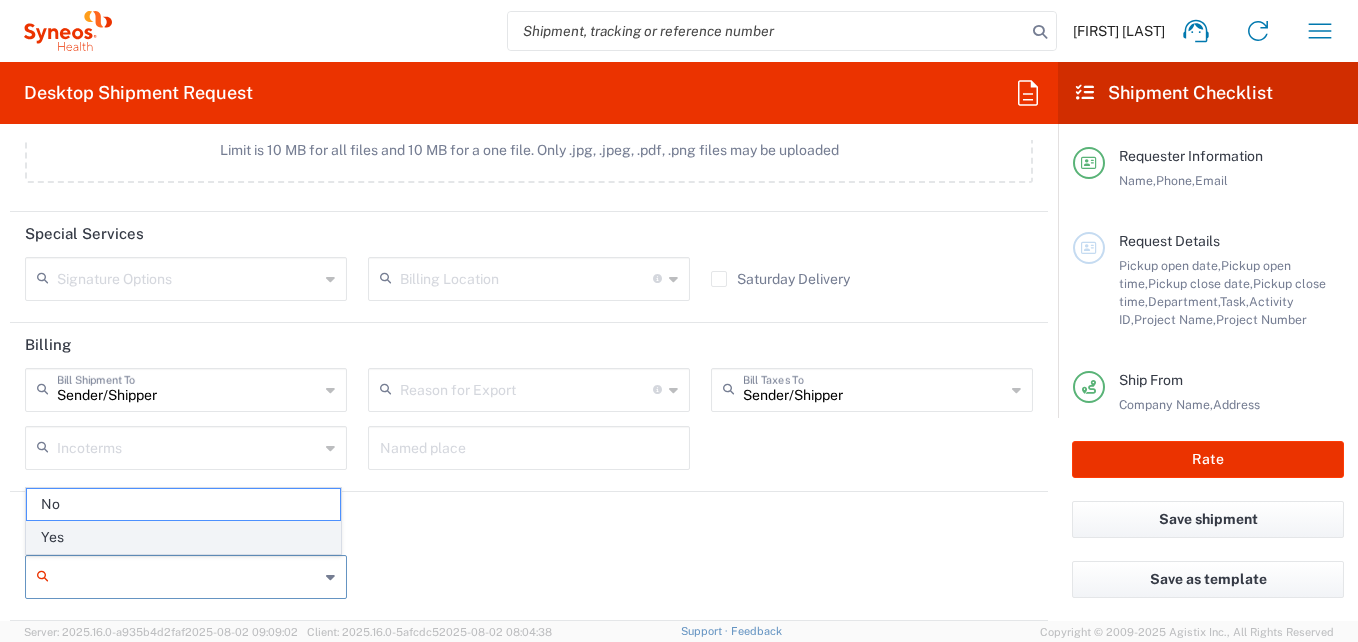 click on "Yes" 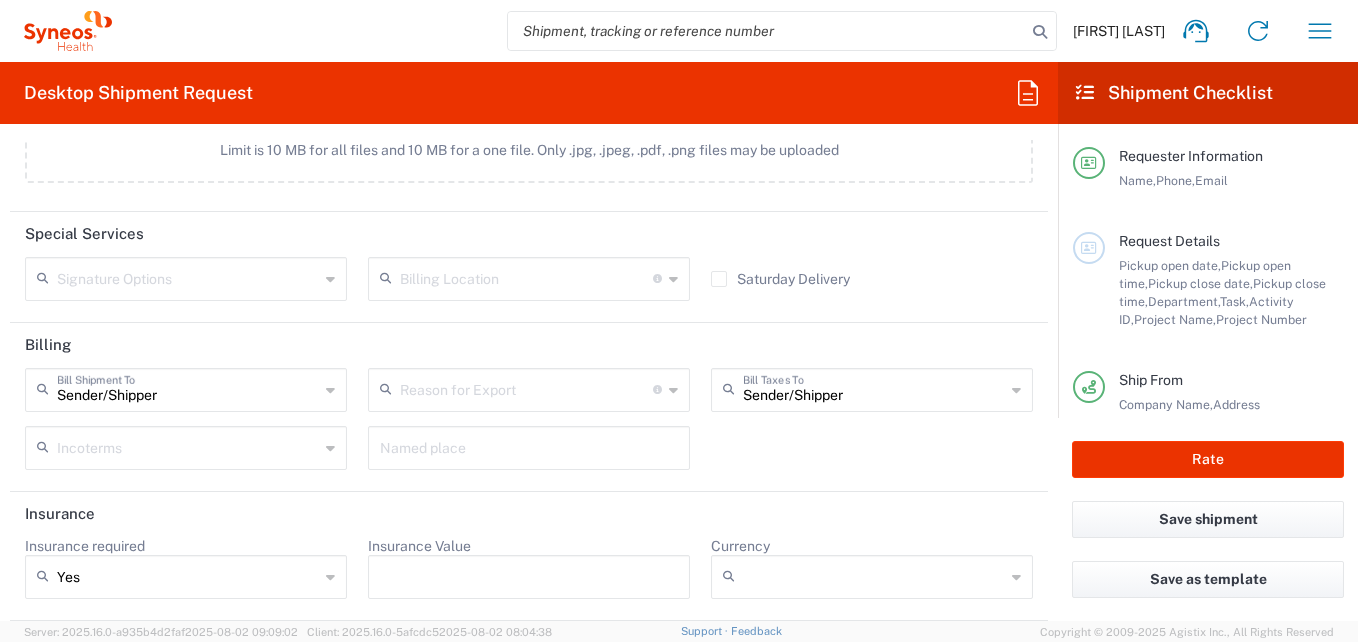 click on "Insurance Value" at bounding box center (529, 577) 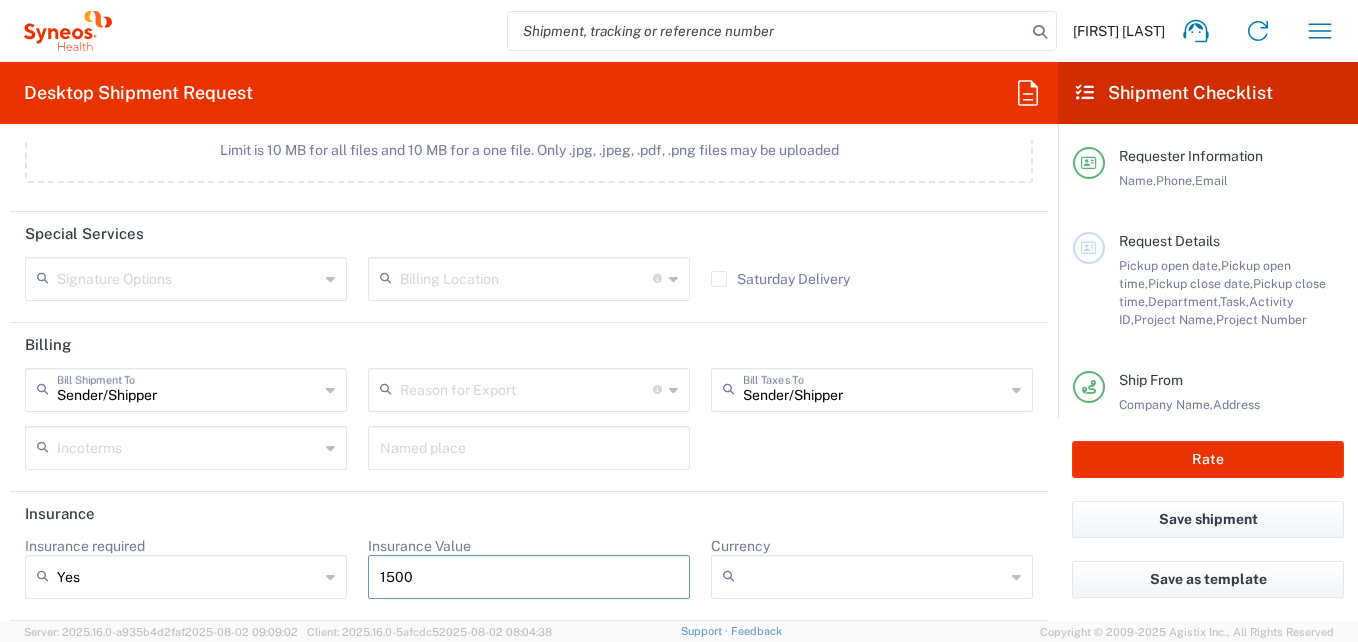 type on "1500" 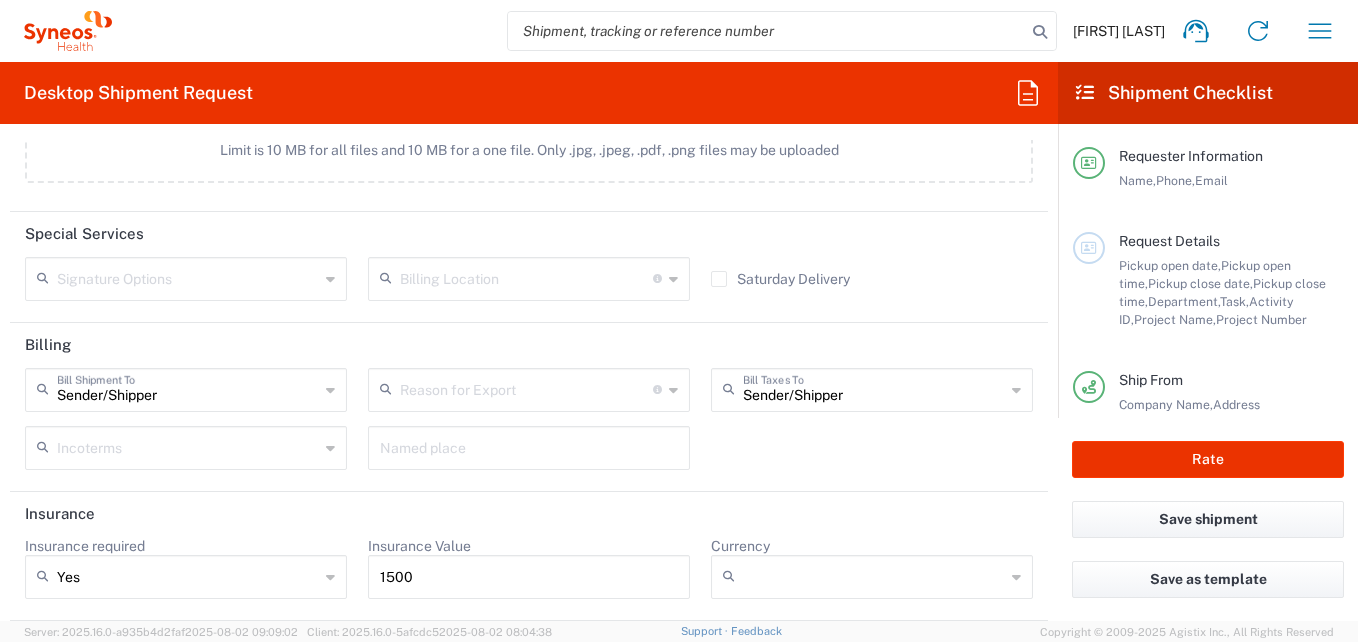 click 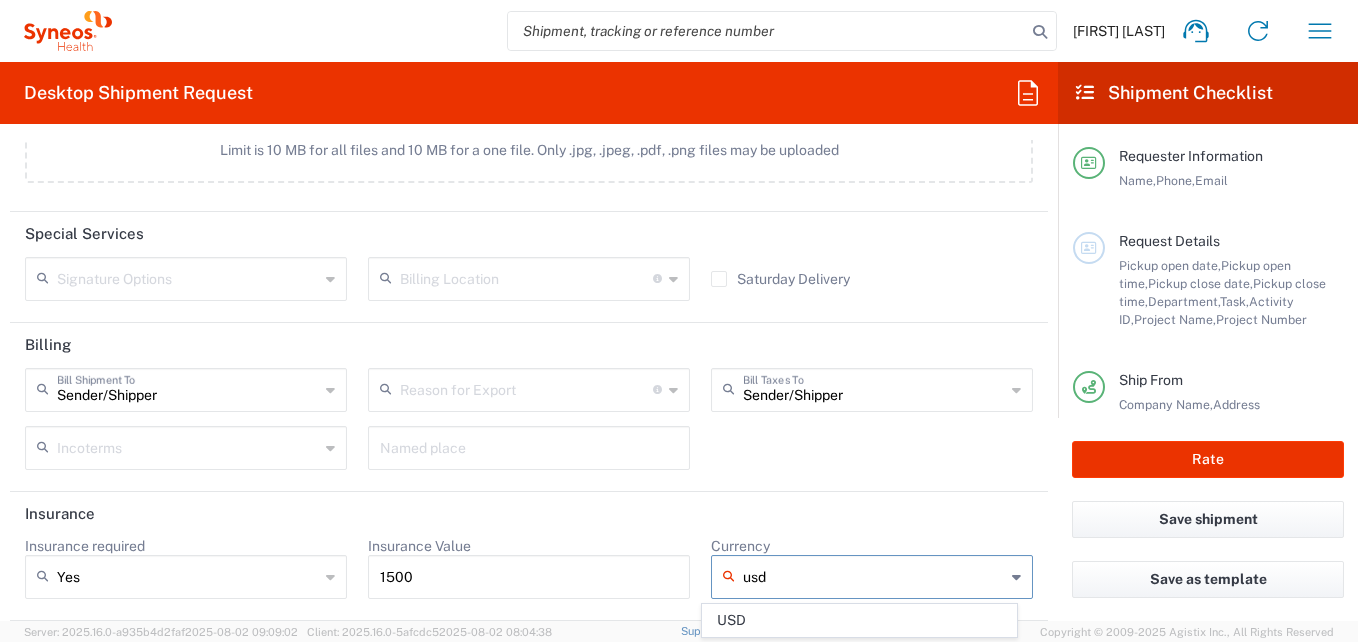 scroll, scrollTop: 0, scrollLeft: 0, axis: both 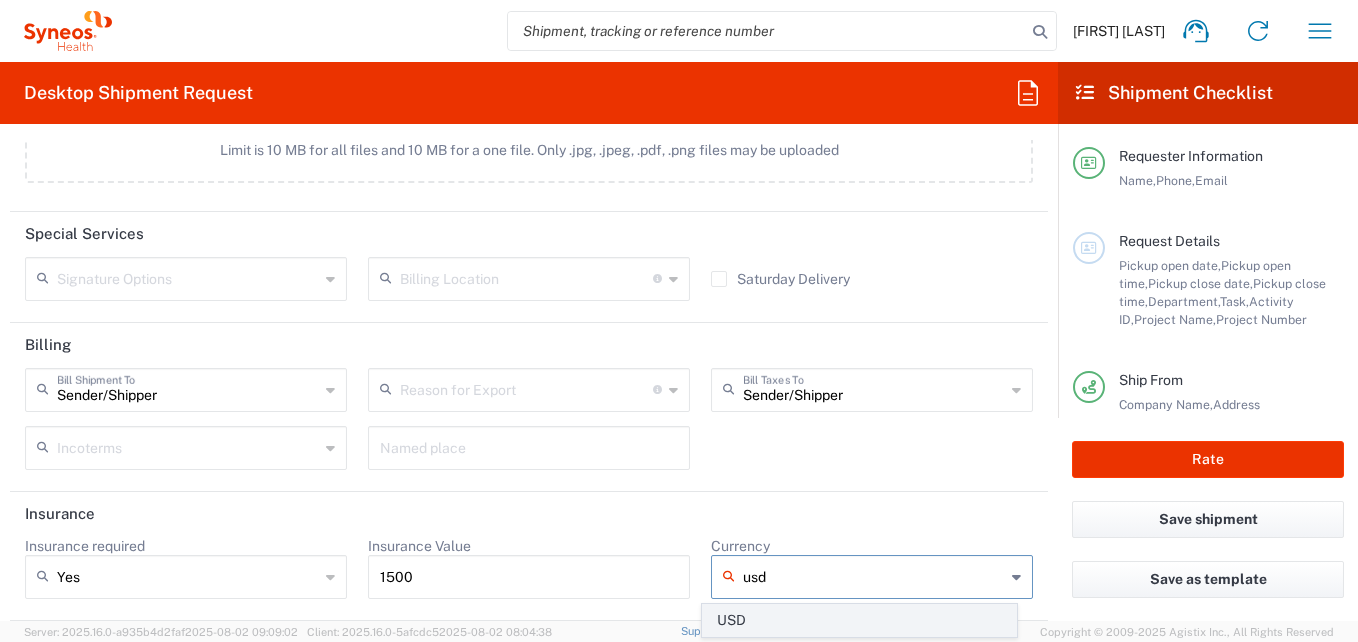 click on "USD" 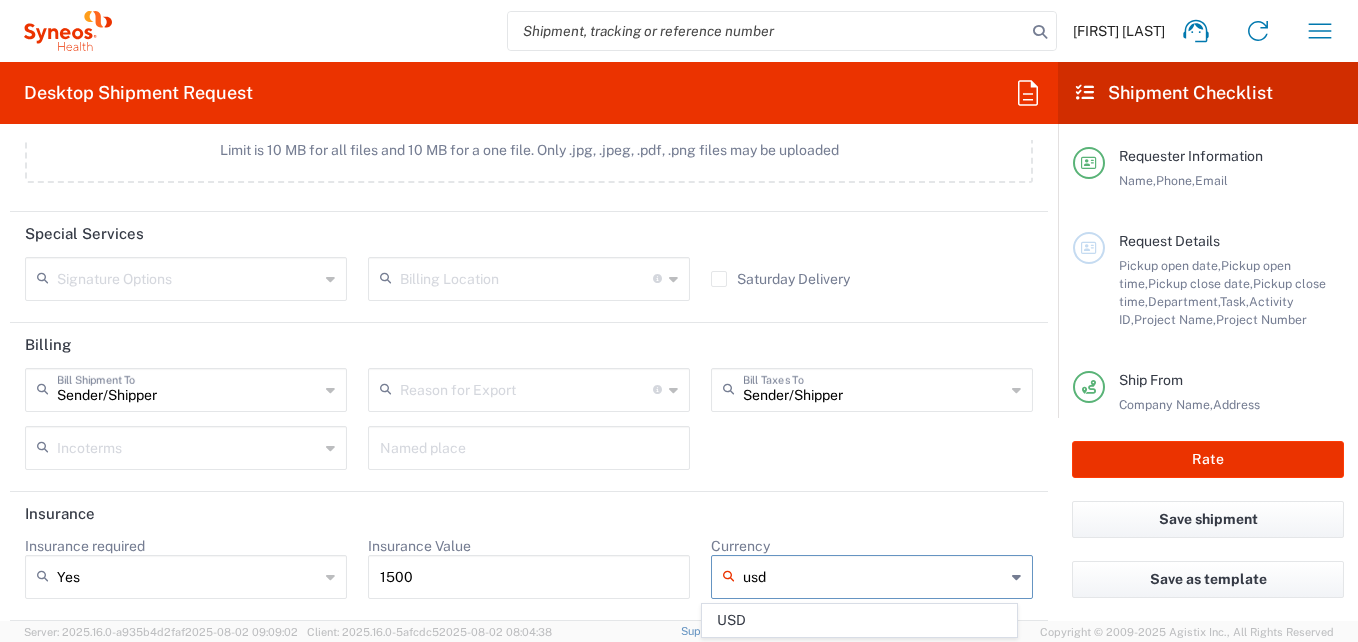 type on "USD" 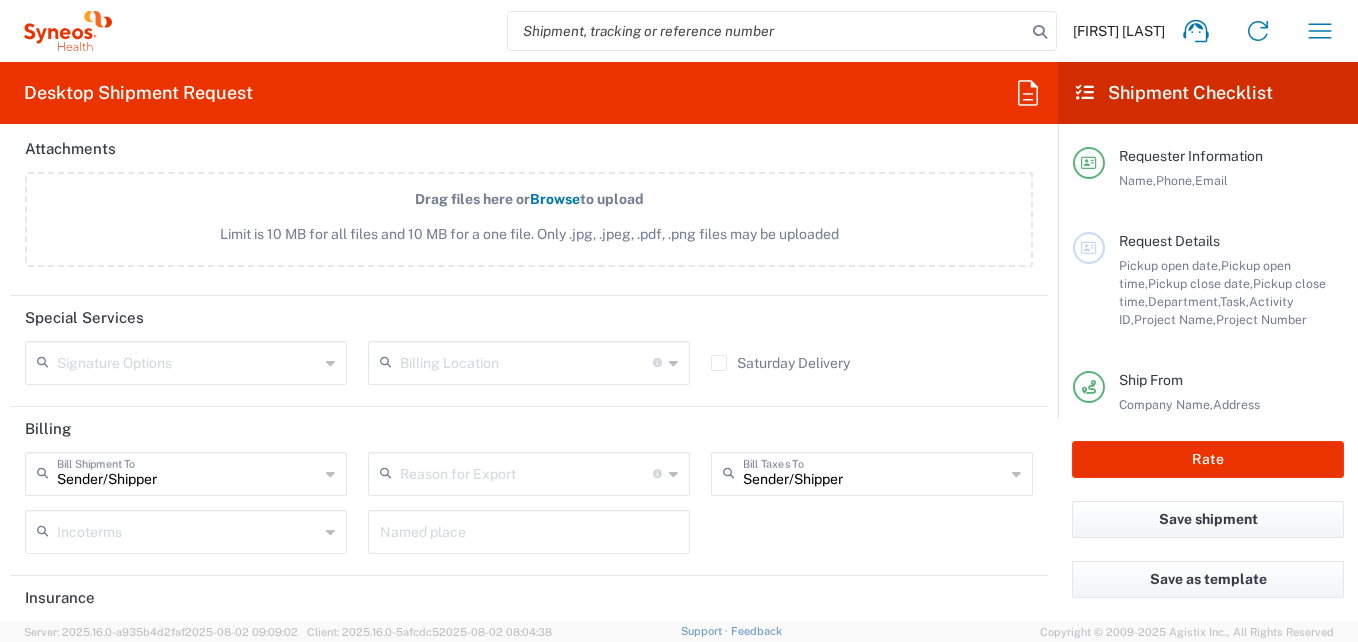scroll, scrollTop: 2605, scrollLeft: 0, axis: vertical 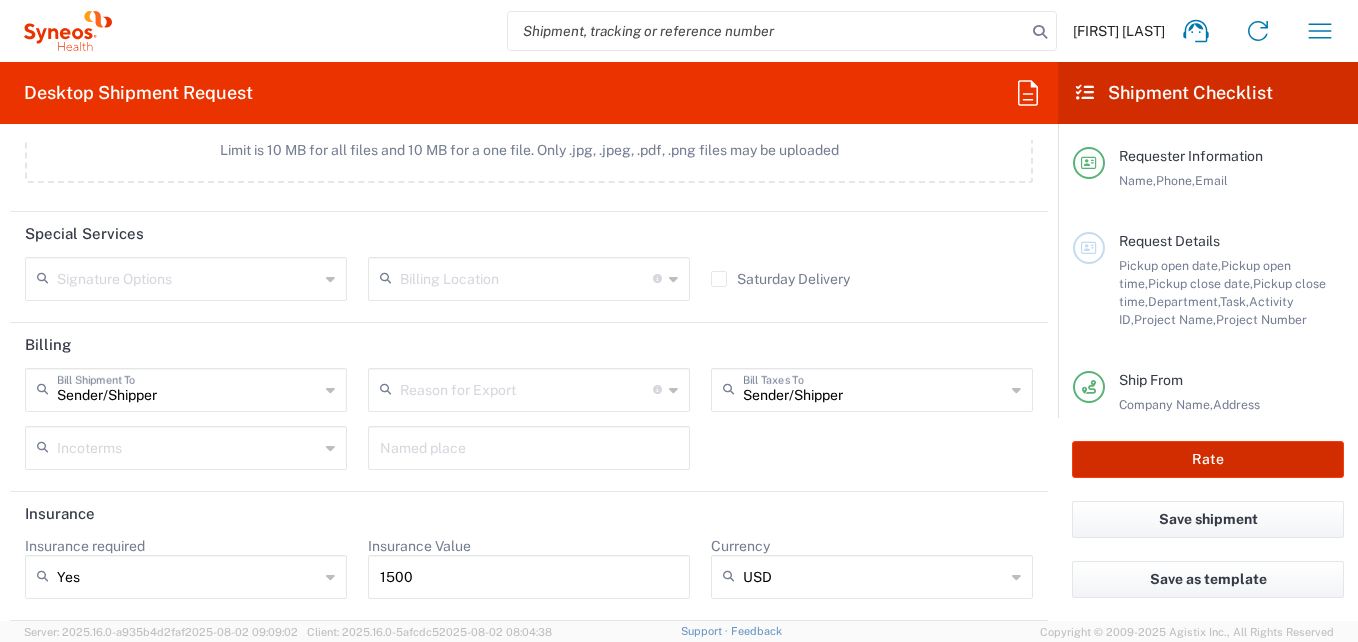 click on "Rate" 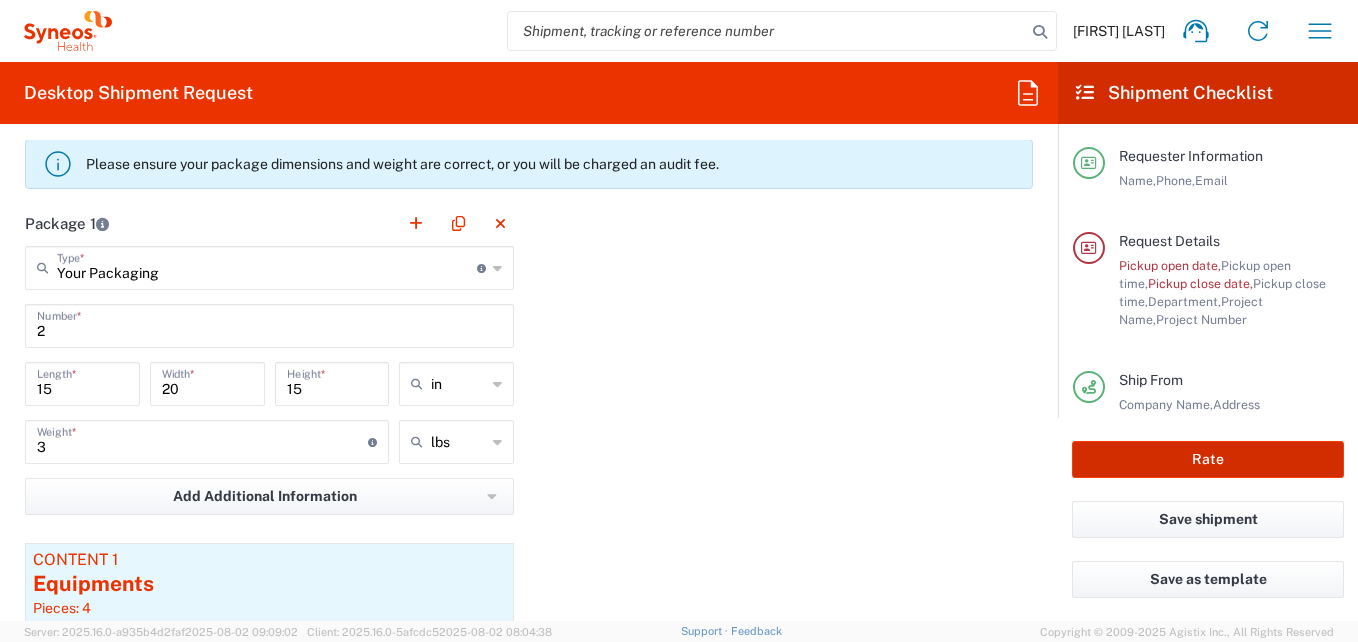 scroll, scrollTop: 1800, scrollLeft: 0, axis: vertical 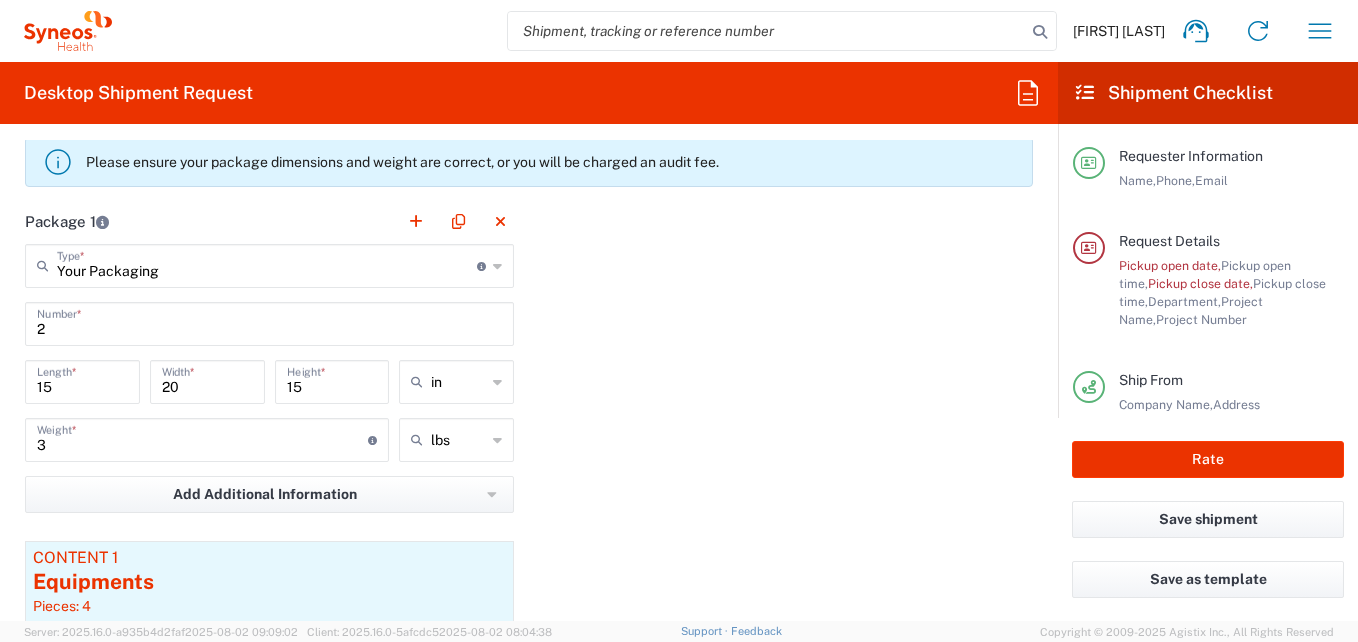 click on "2" at bounding box center [269, 322] 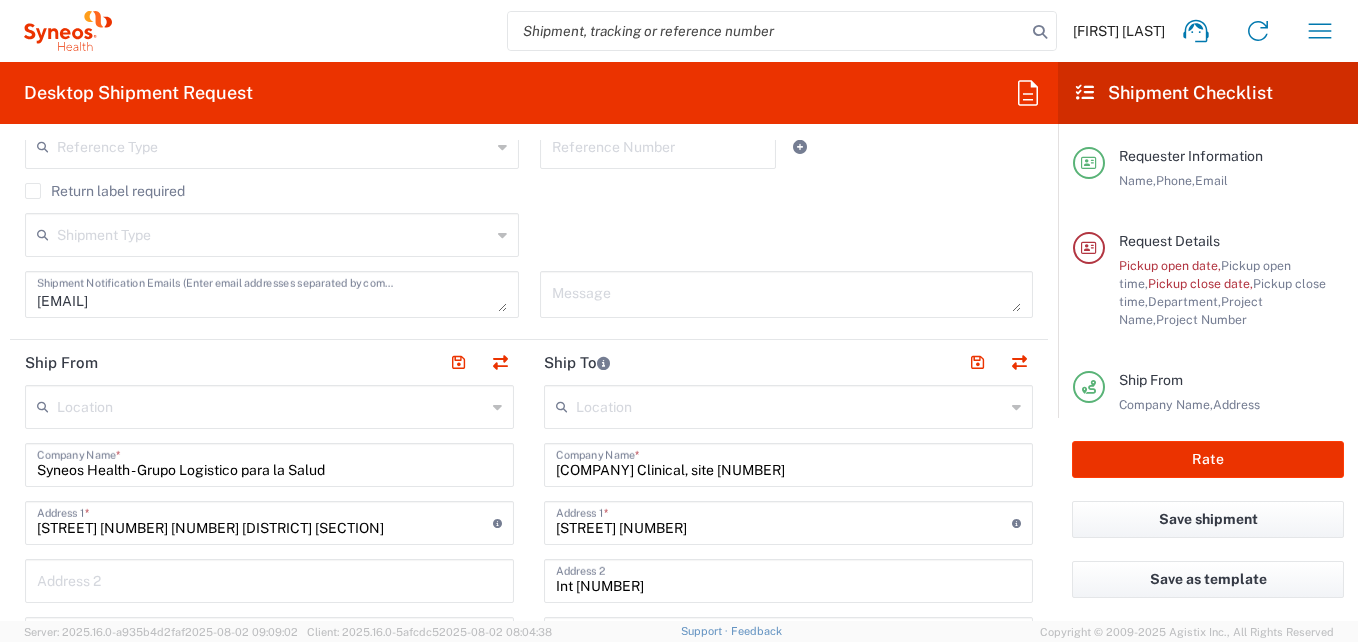 scroll, scrollTop: 700, scrollLeft: 0, axis: vertical 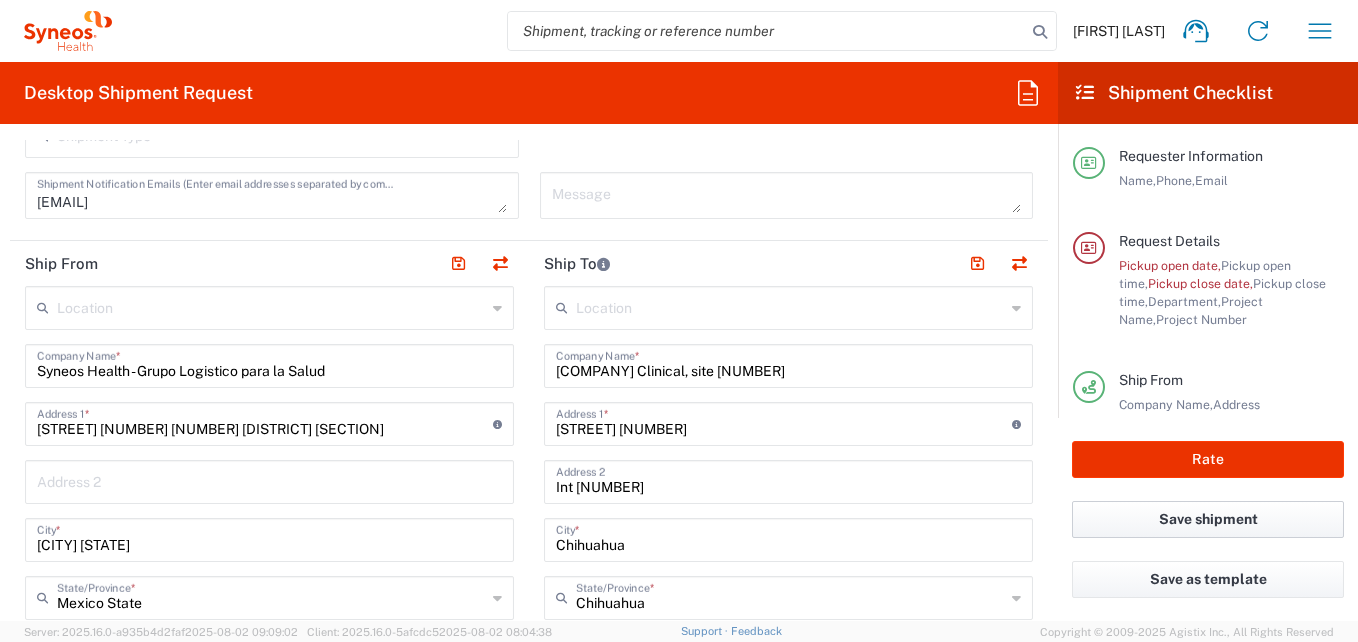 type on "1" 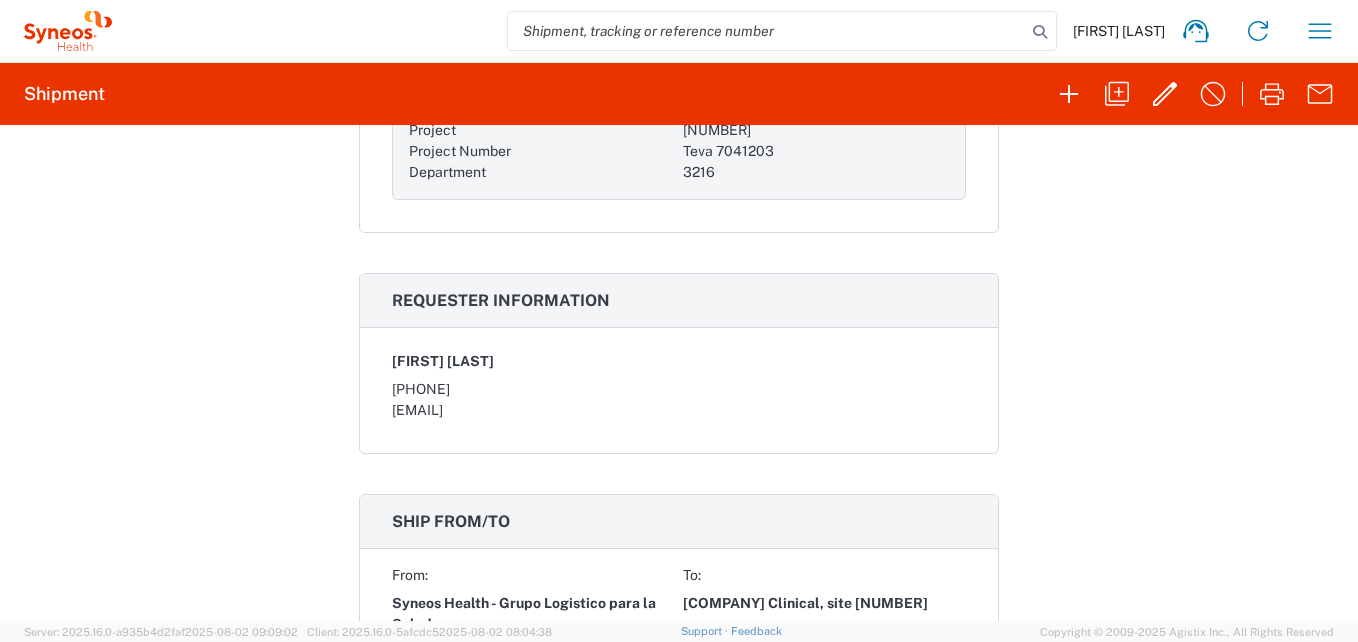 scroll, scrollTop: 500, scrollLeft: 0, axis: vertical 